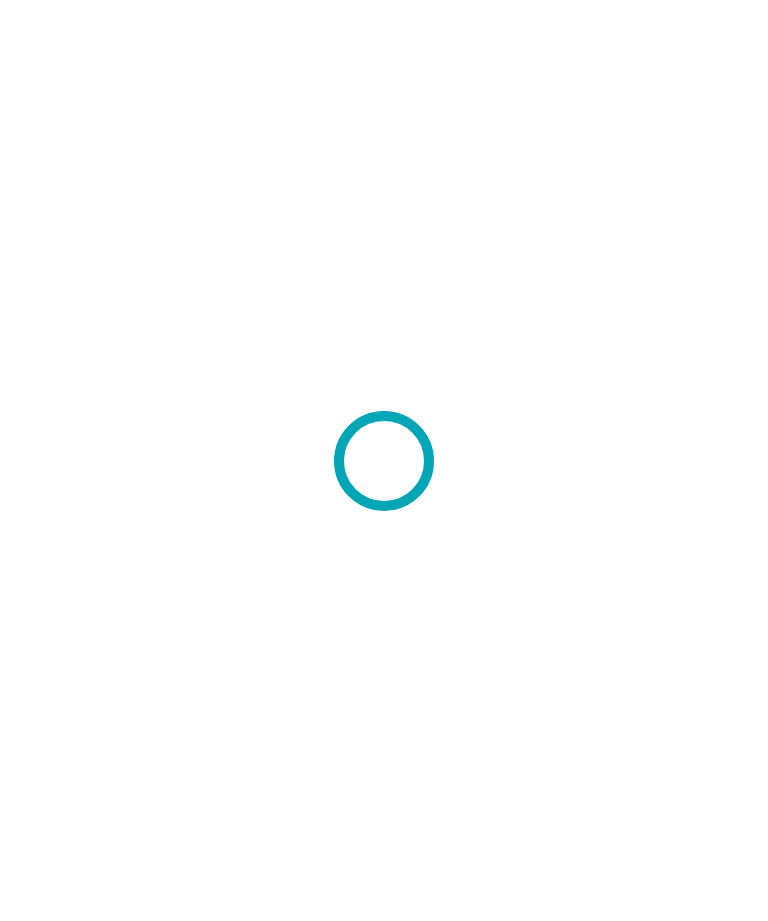 scroll, scrollTop: 0, scrollLeft: 0, axis: both 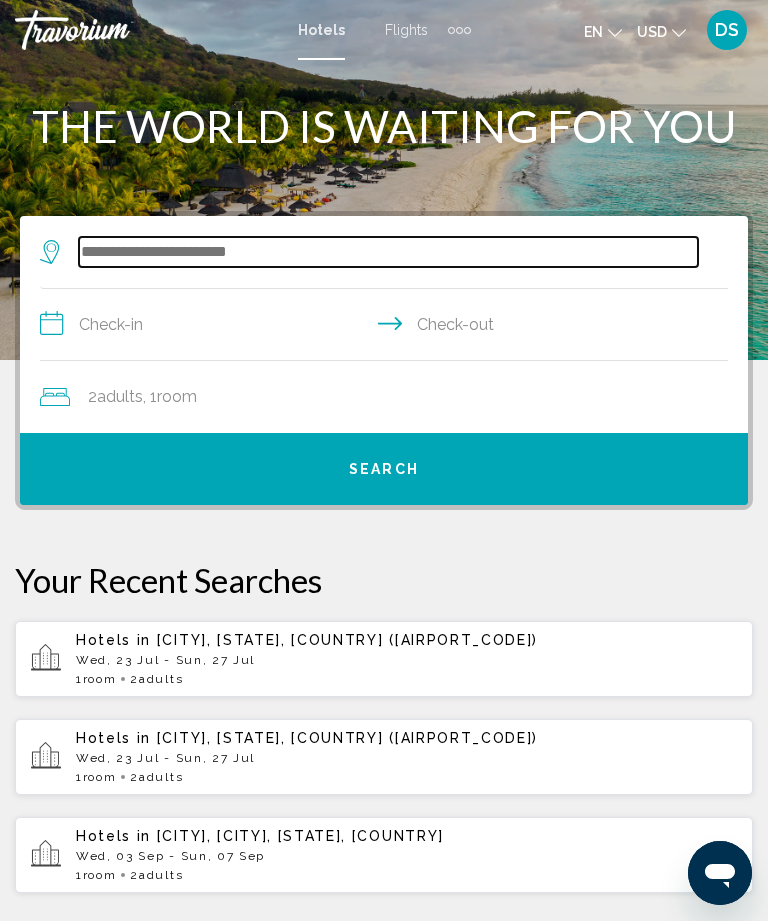 click at bounding box center [388, 252] 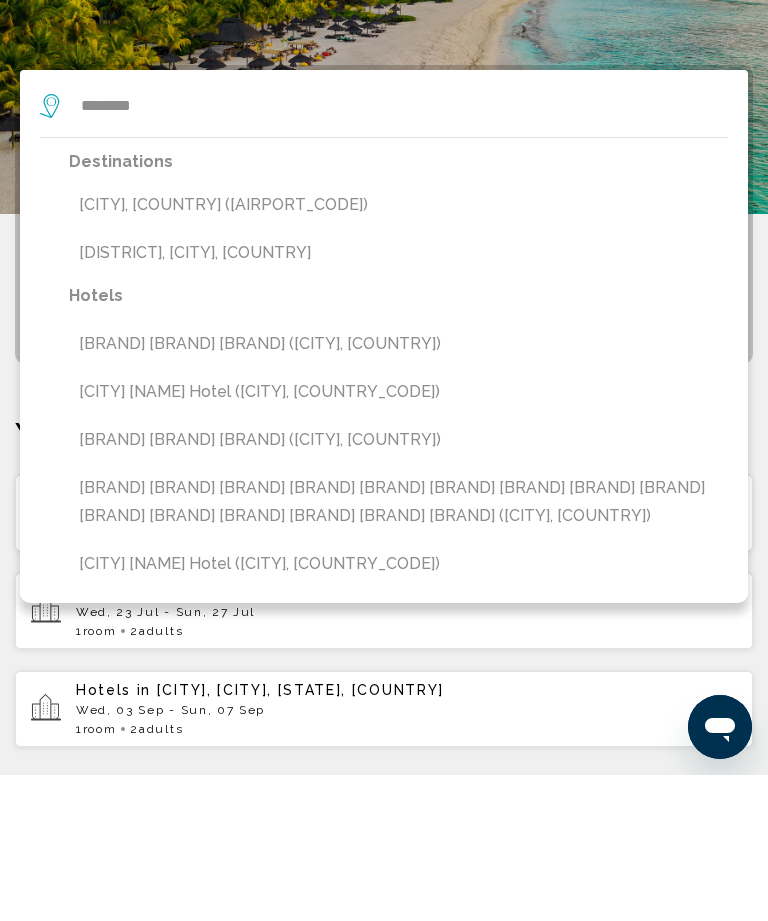click on "[CITY], [COUNTRY] ([AIRPORT_CODE])" at bounding box center [398, 351] 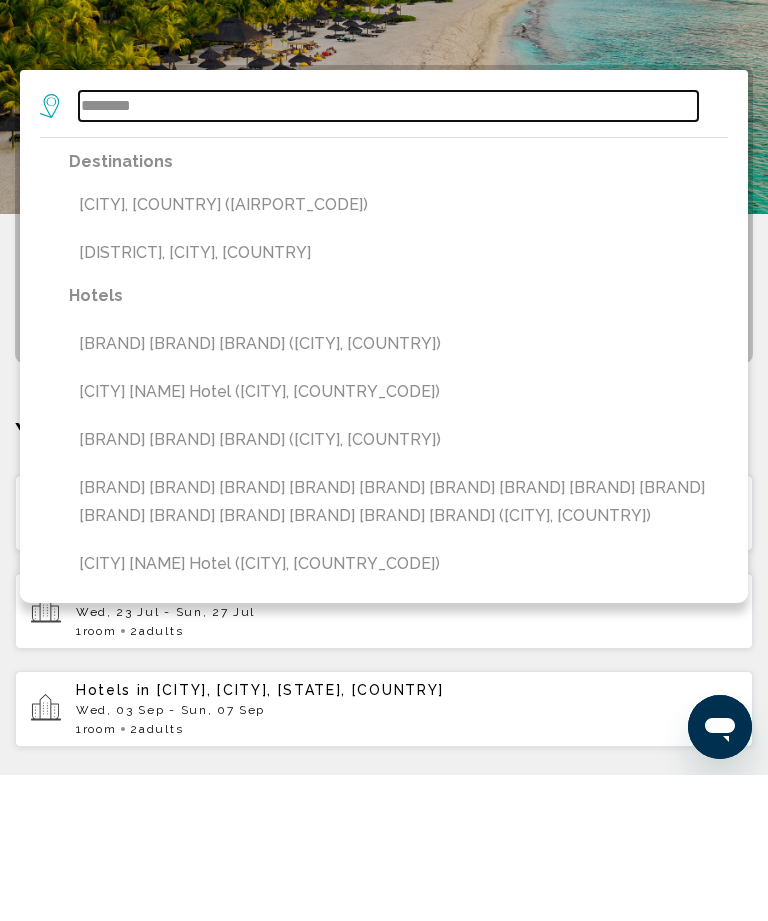 type on "**********" 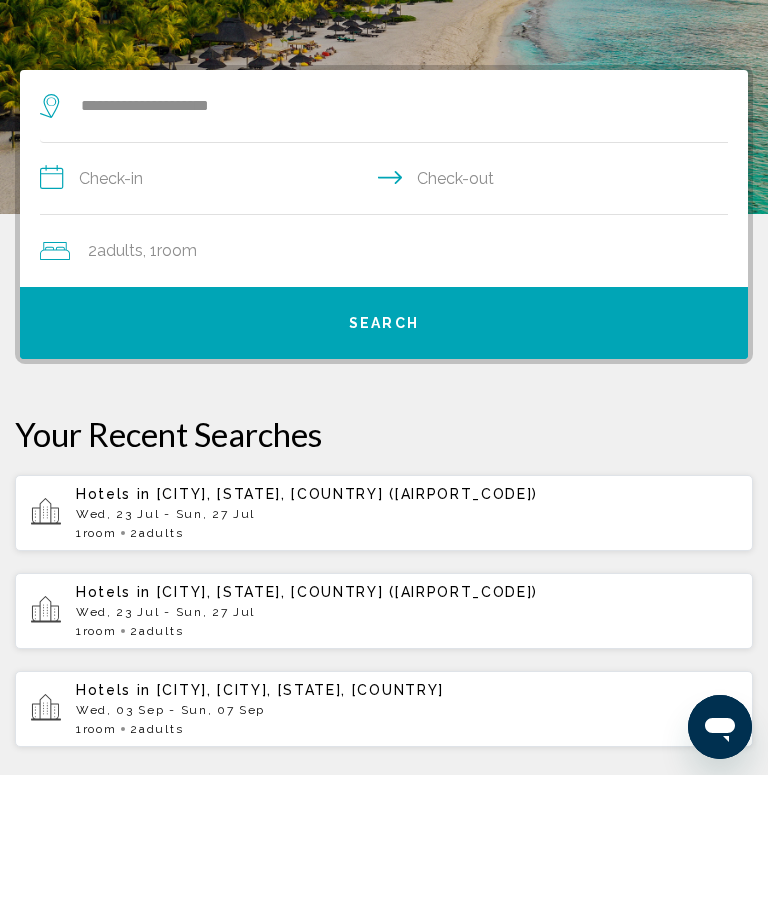 click on "**********" at bounding box center (388, 327) 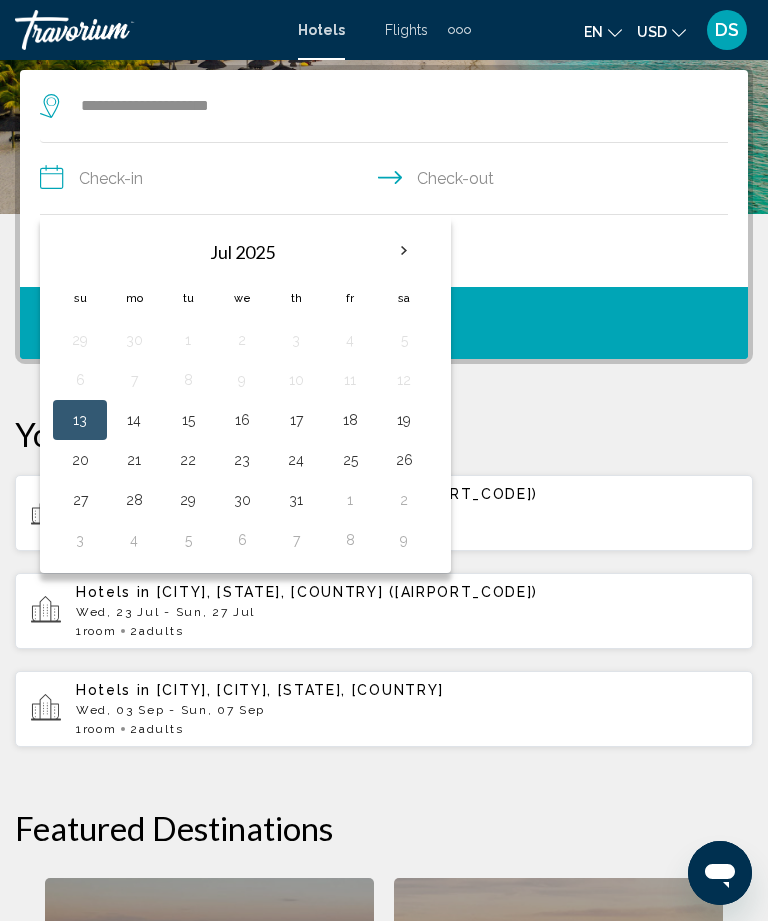 click at bounding box center [404, 251] 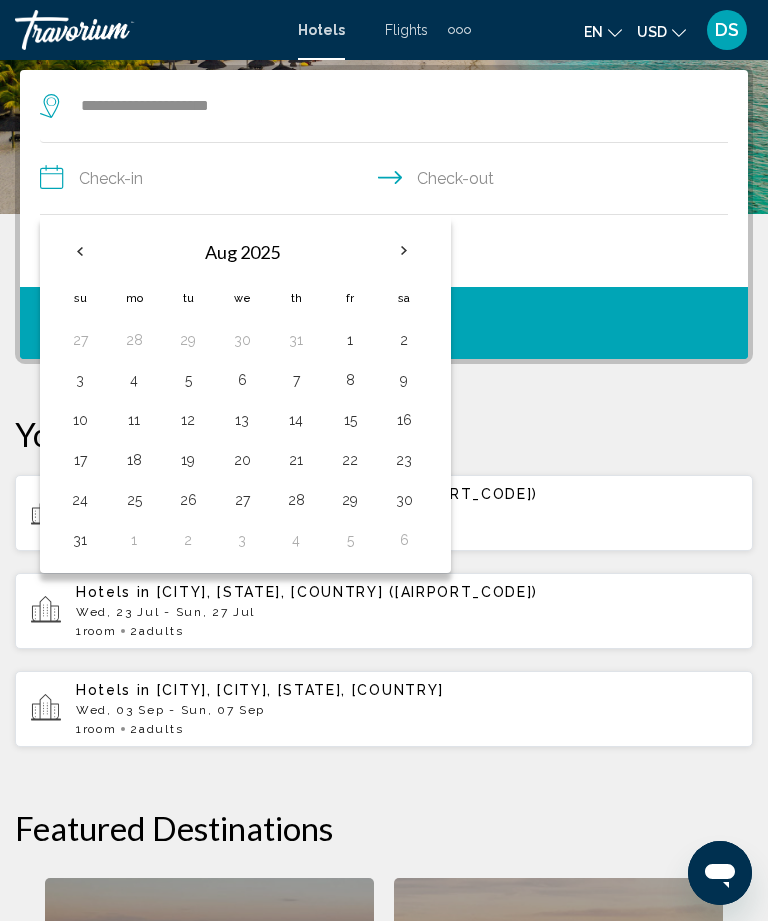 click at bounding box center (404, 251) 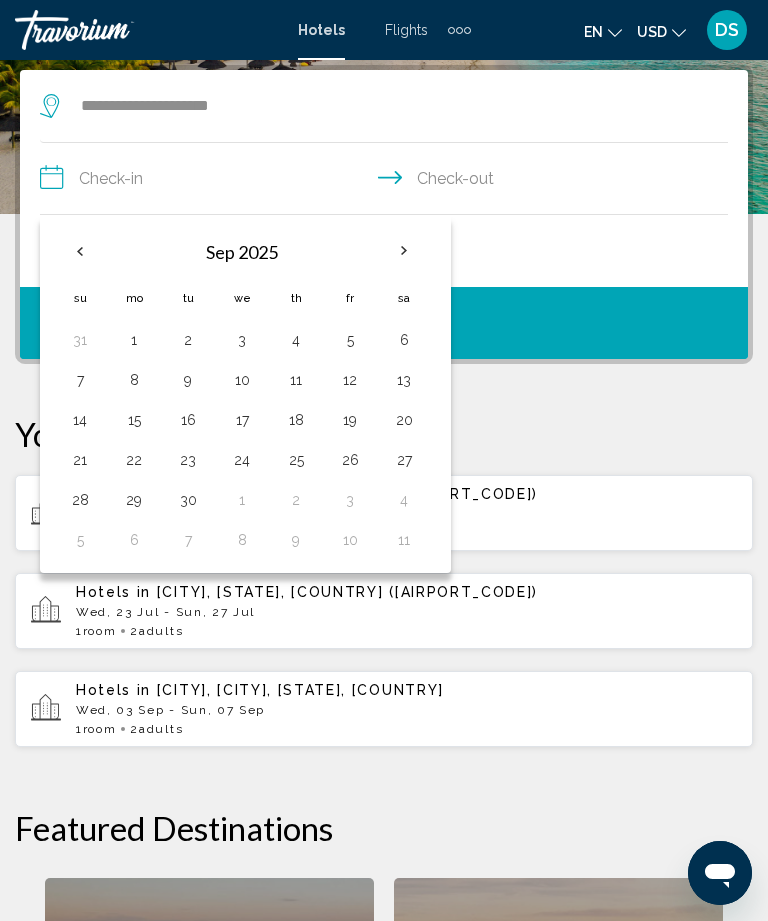 click at bounding box center (404, 251) 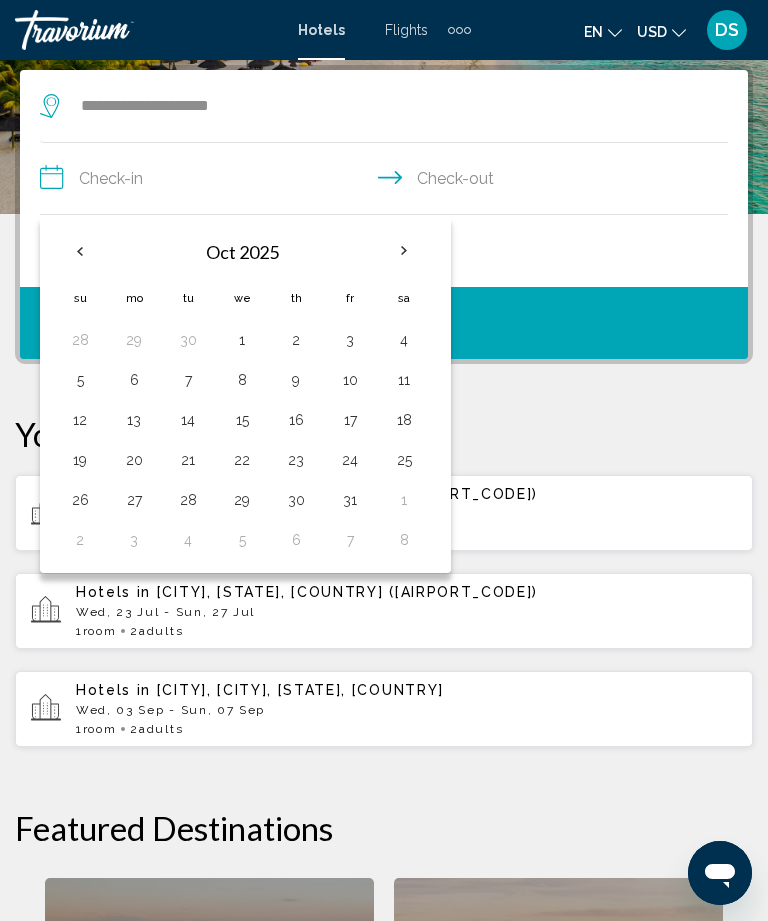 click at bounding box center [404, 251] 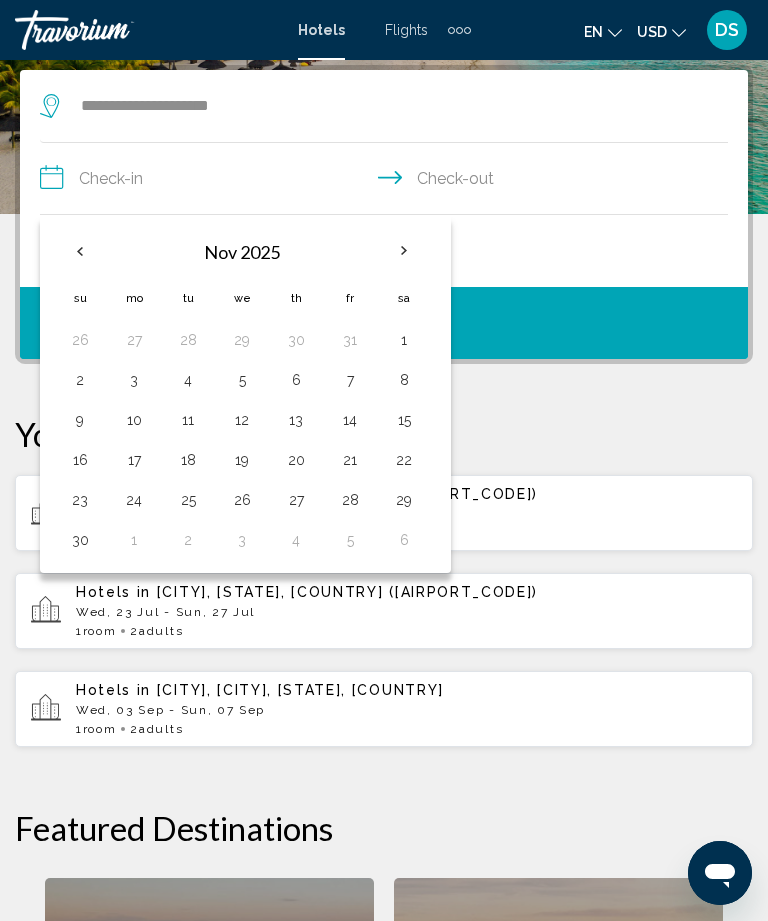 click on "28" at bounding box center [350, 500] 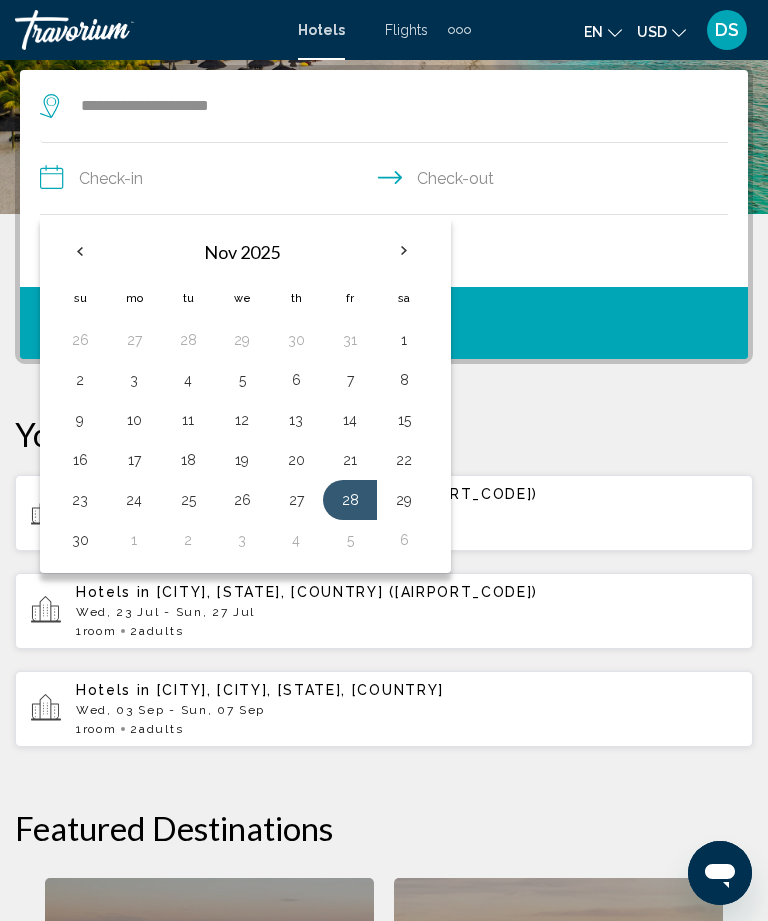 click on "3" at bounding box center (242, 540) 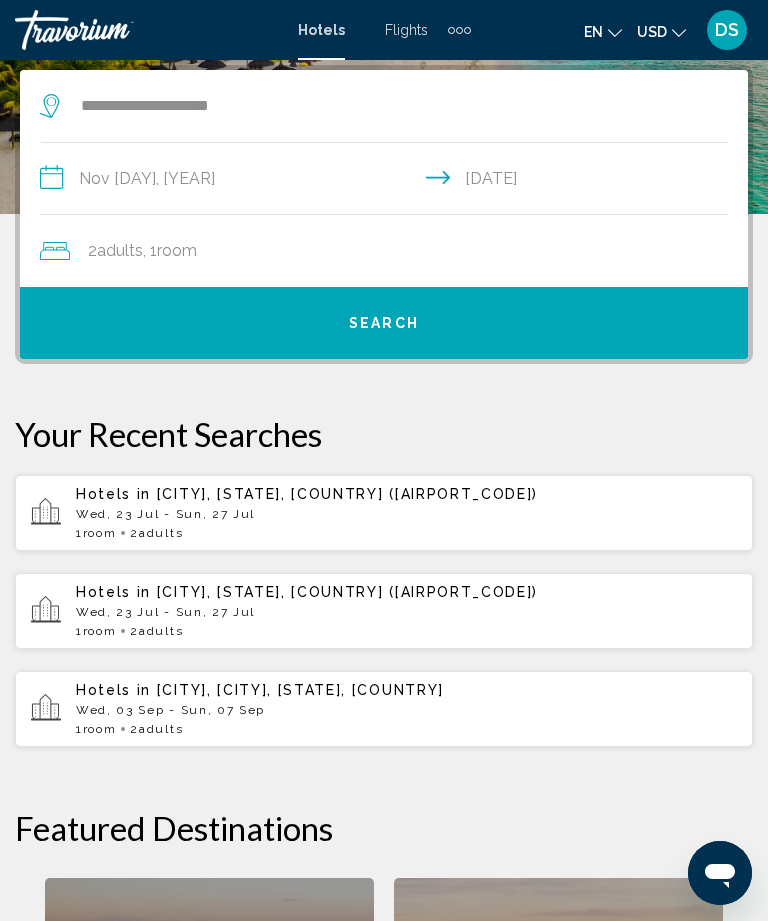 click on "Search" at bounding box center (384, 323) 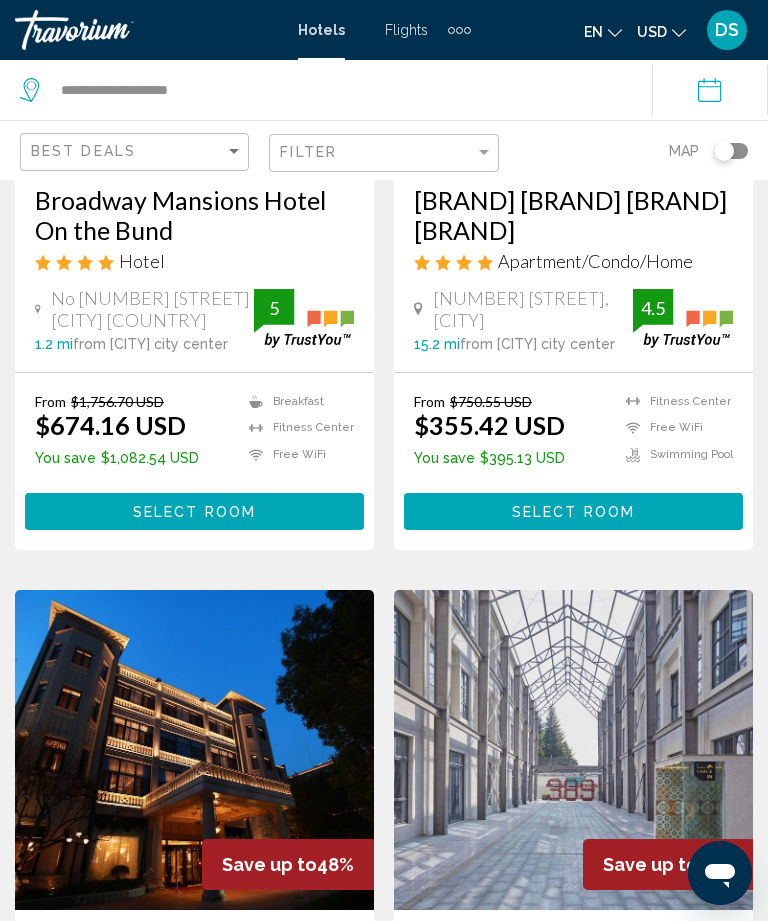 scroll, scrollTop: 400, scrollLeft: 0, axis: vertical 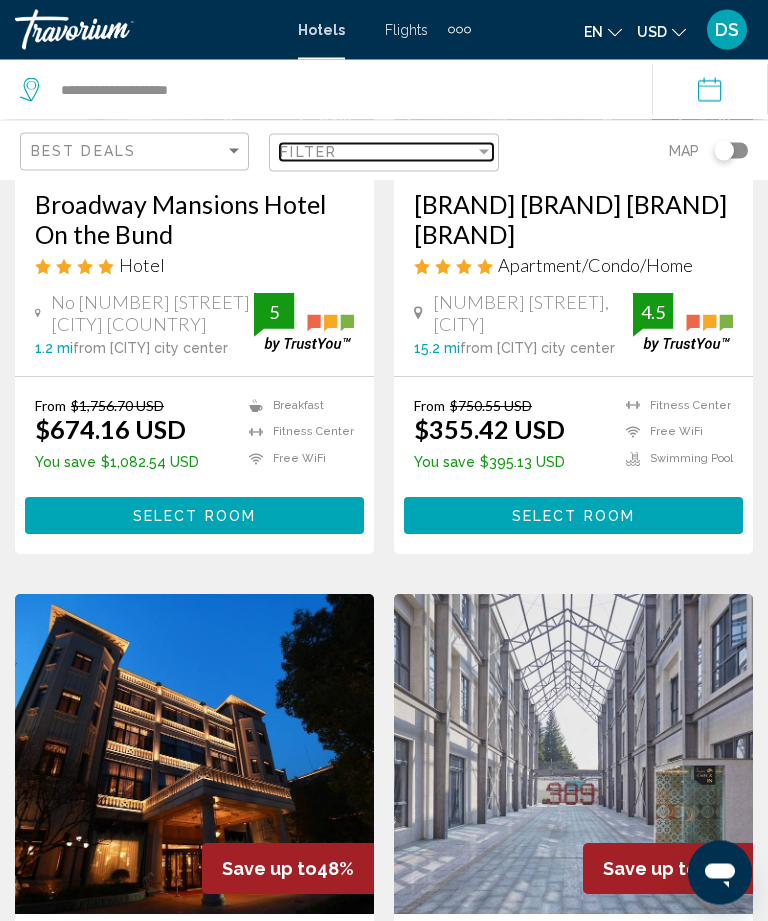 click at bounding box center [484, 152] 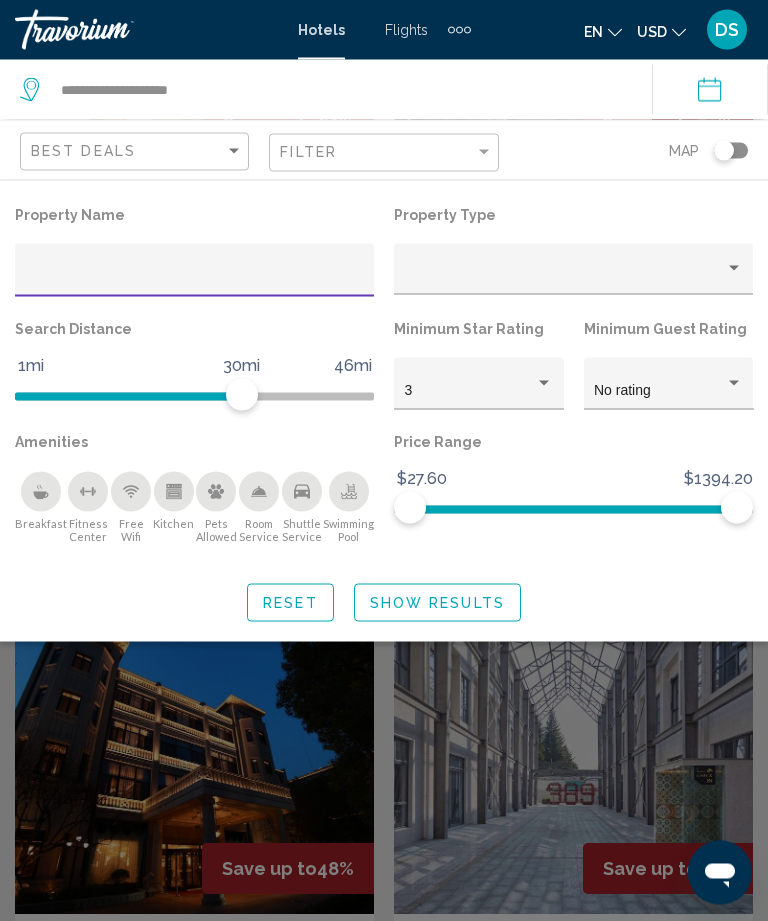 scroll, scrollTop: 400, scrollLeft: 0, axis: vertical 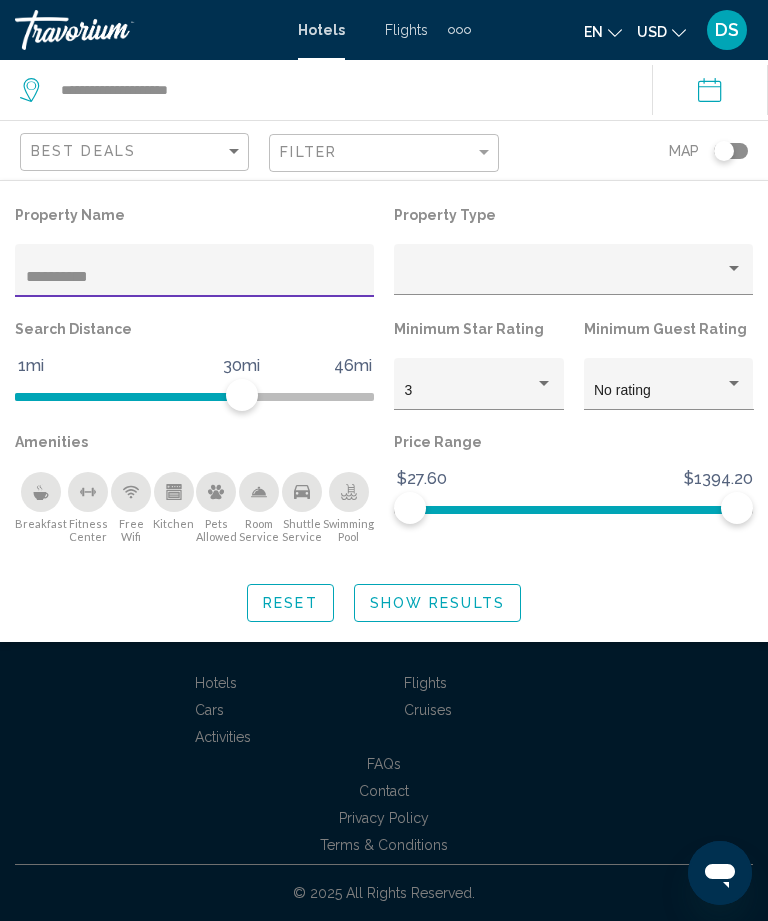 type on "**********" 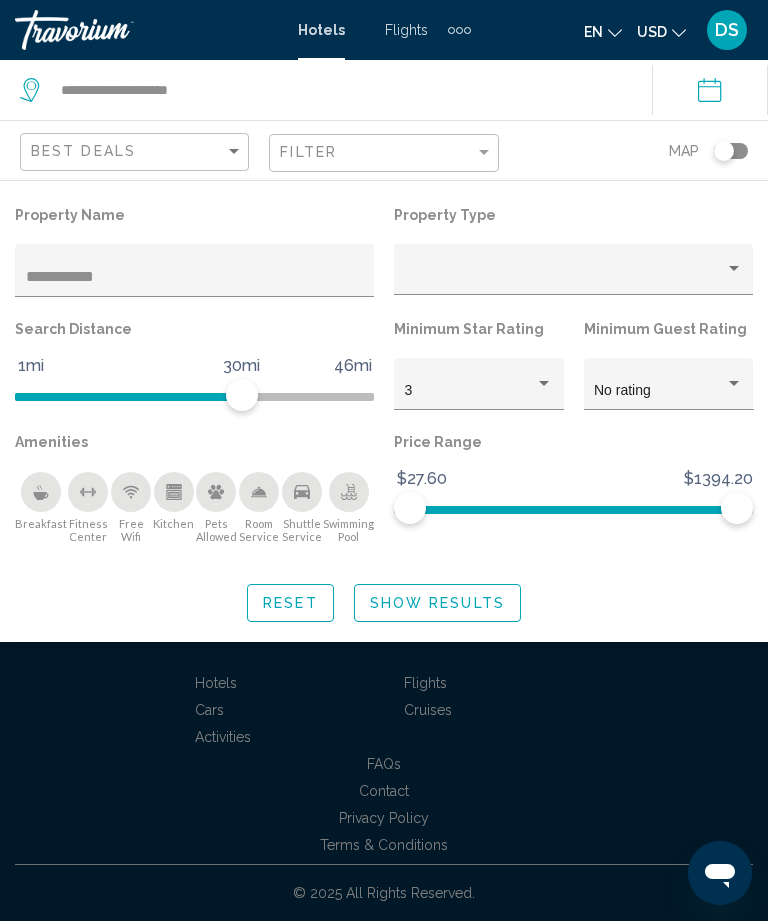 click on "Show Results" 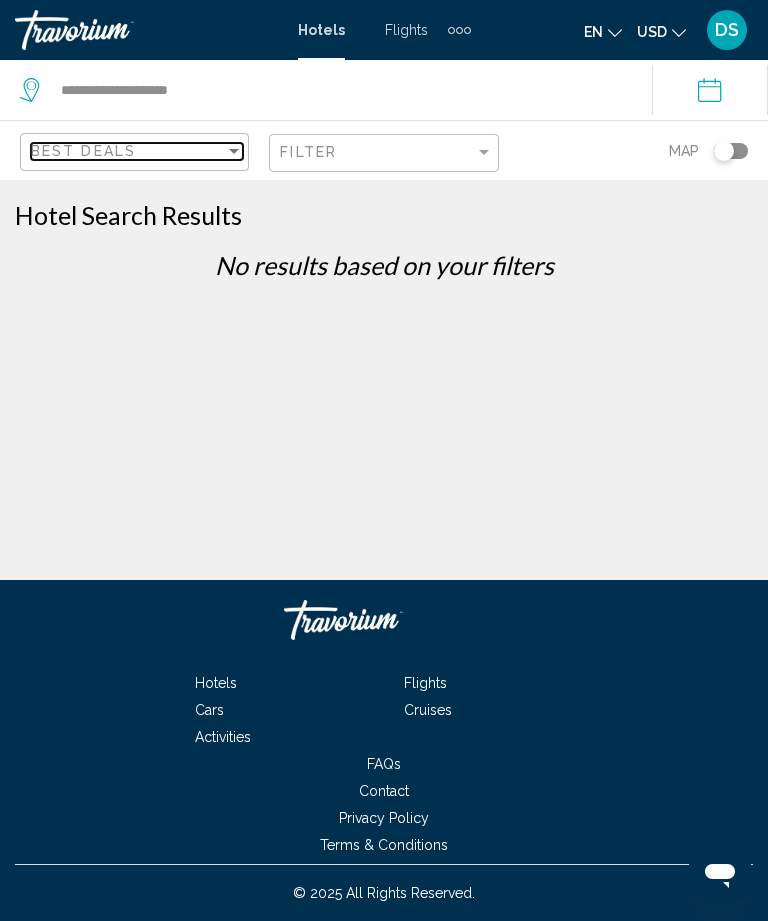 click on "Best Deals" at bounding box center (128, 151) 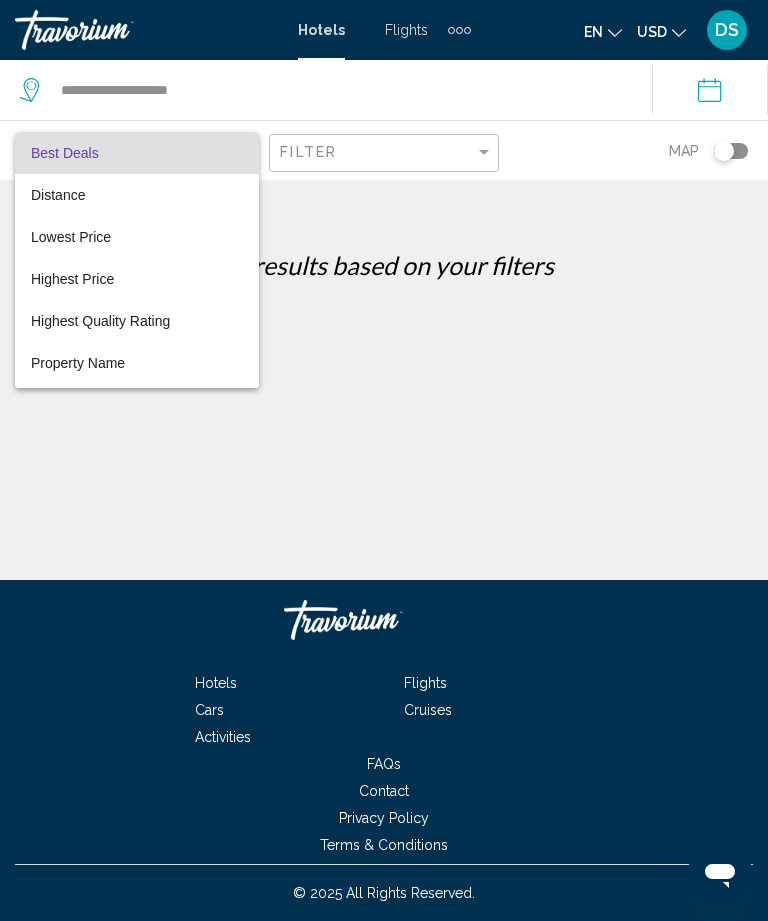 click at bounding box center [384, 460] 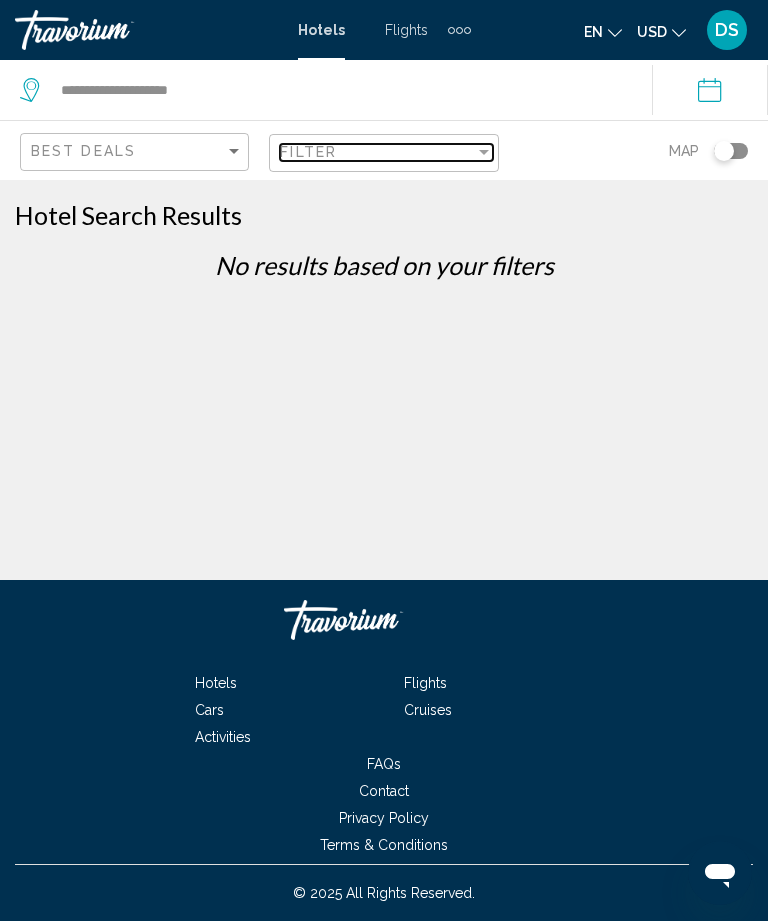 click on "Filter" at bounding box center (377, 152) 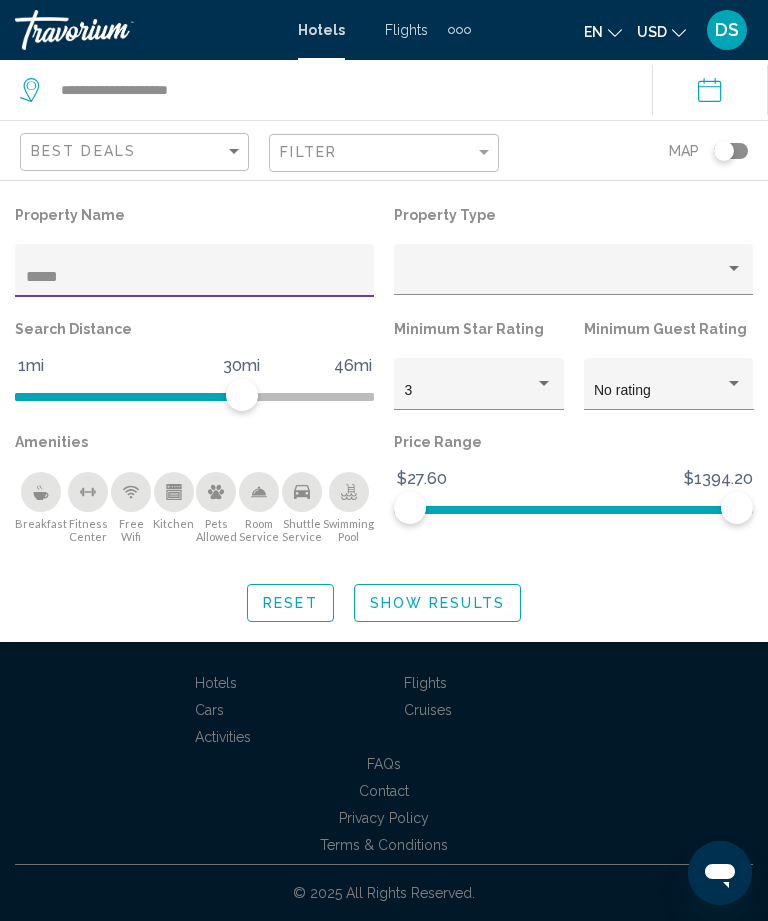 click on "*****" at bounding box center (195, 277) 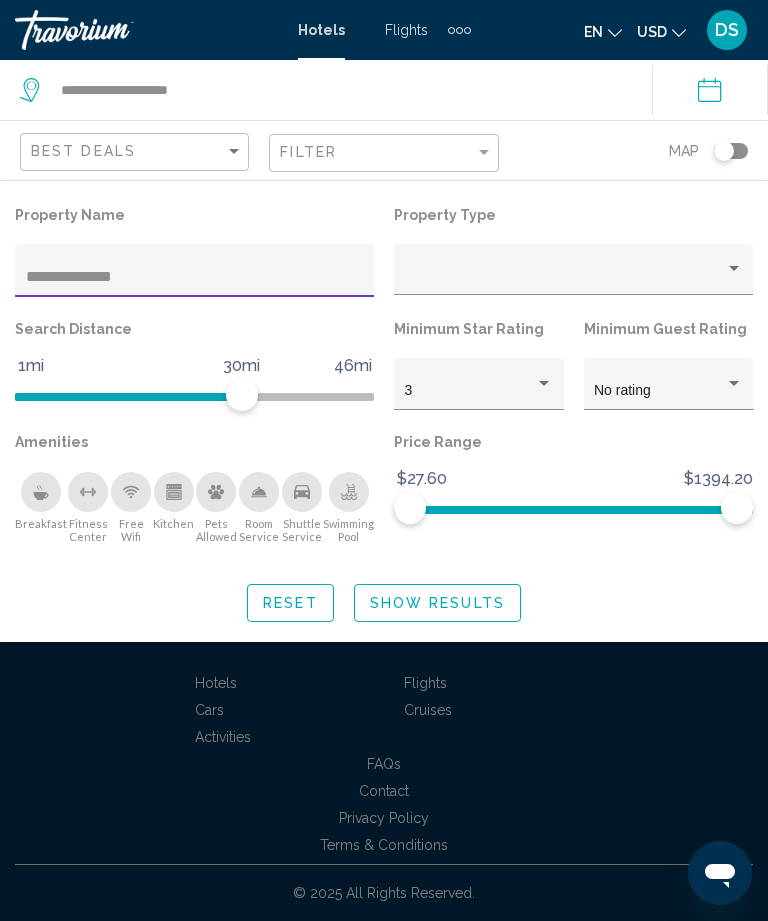 type on "**********" 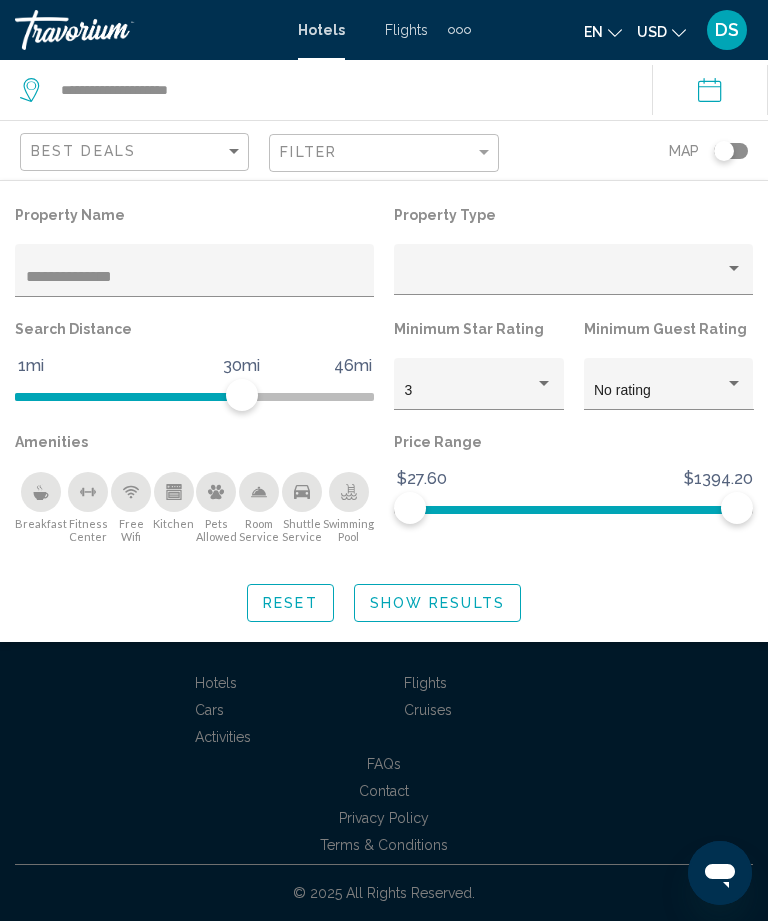 click on "Show Results" 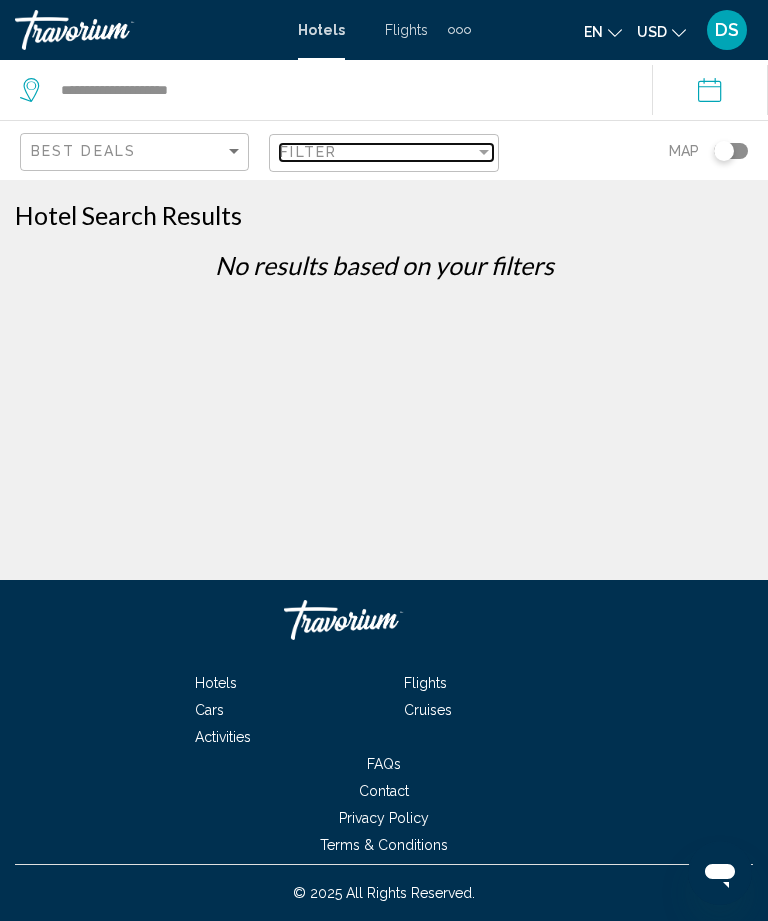 click on "Filter" at bounding box center (377, 152) 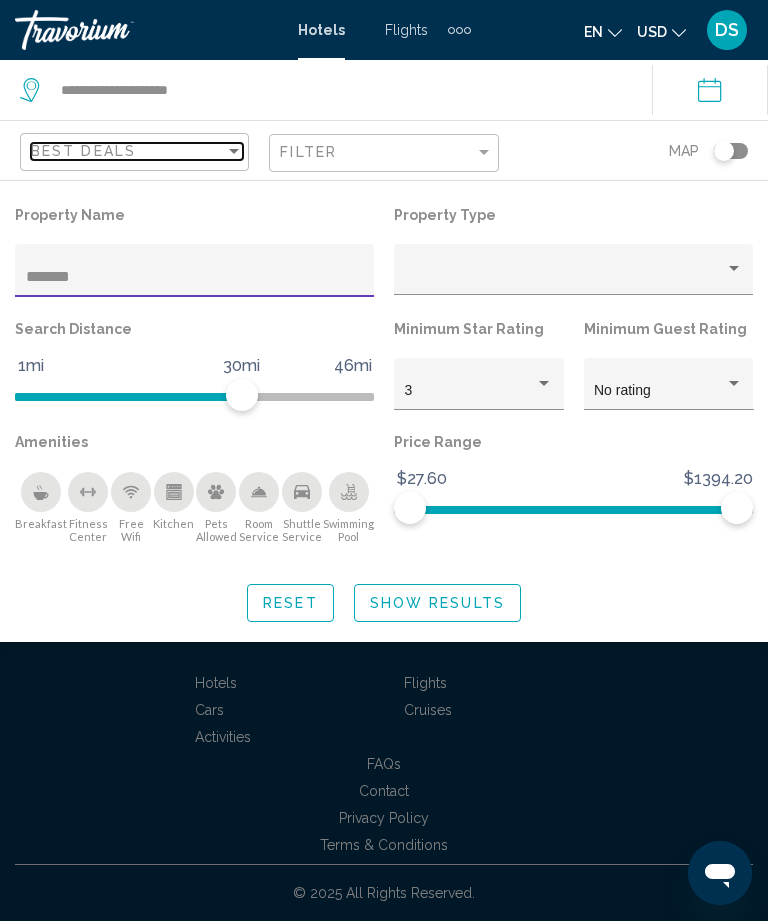 click at bounding box center [234, 151] 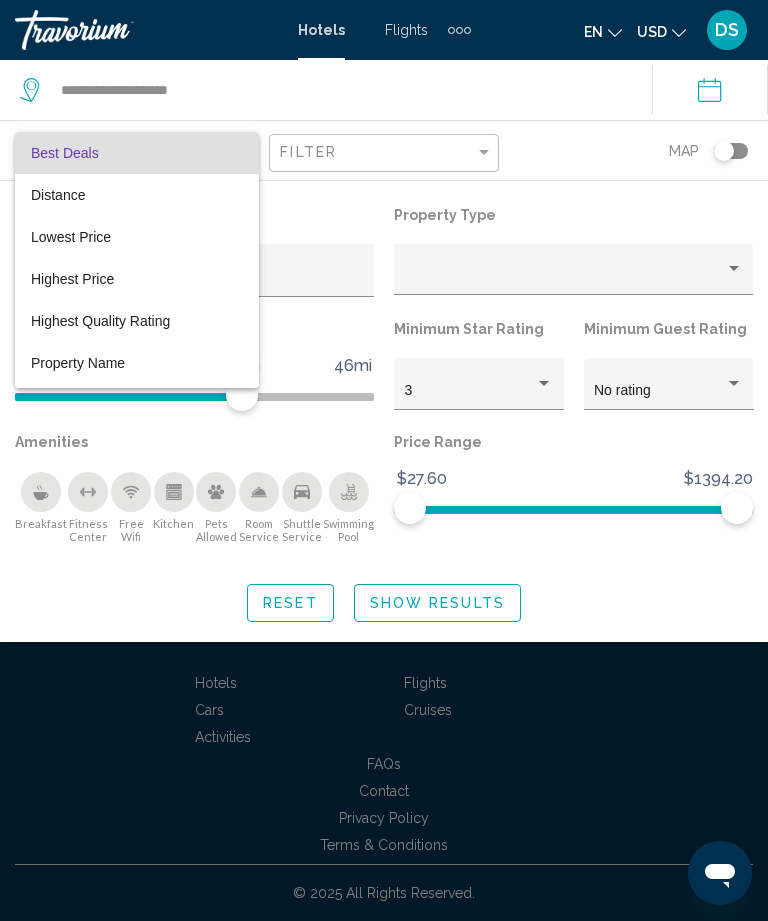 click at bounding box center (384, 460) 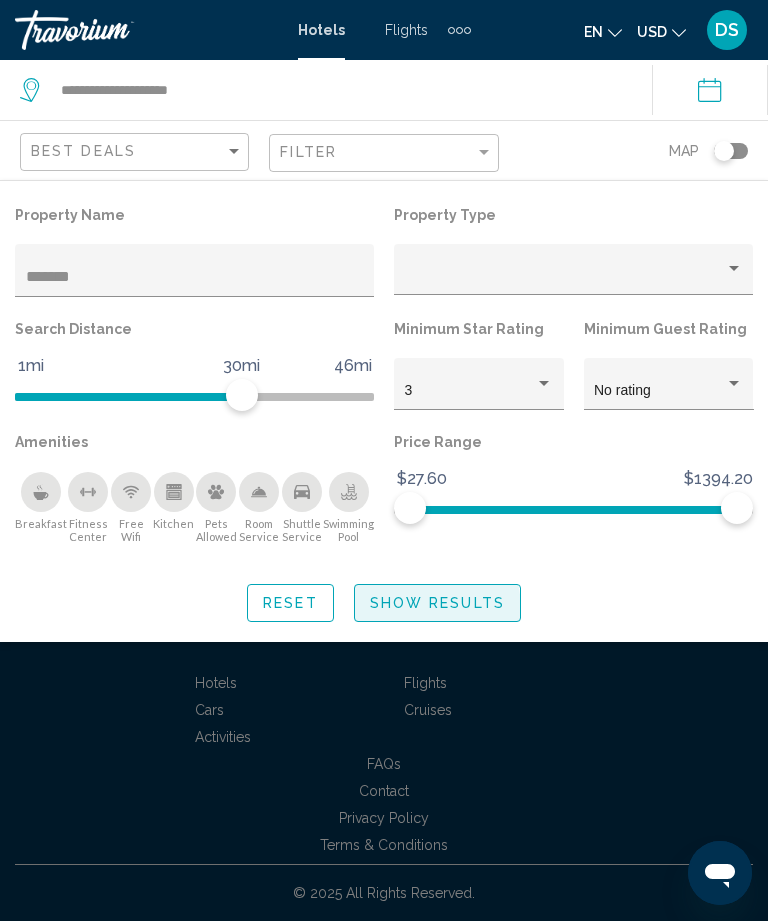 click on "Show Results" 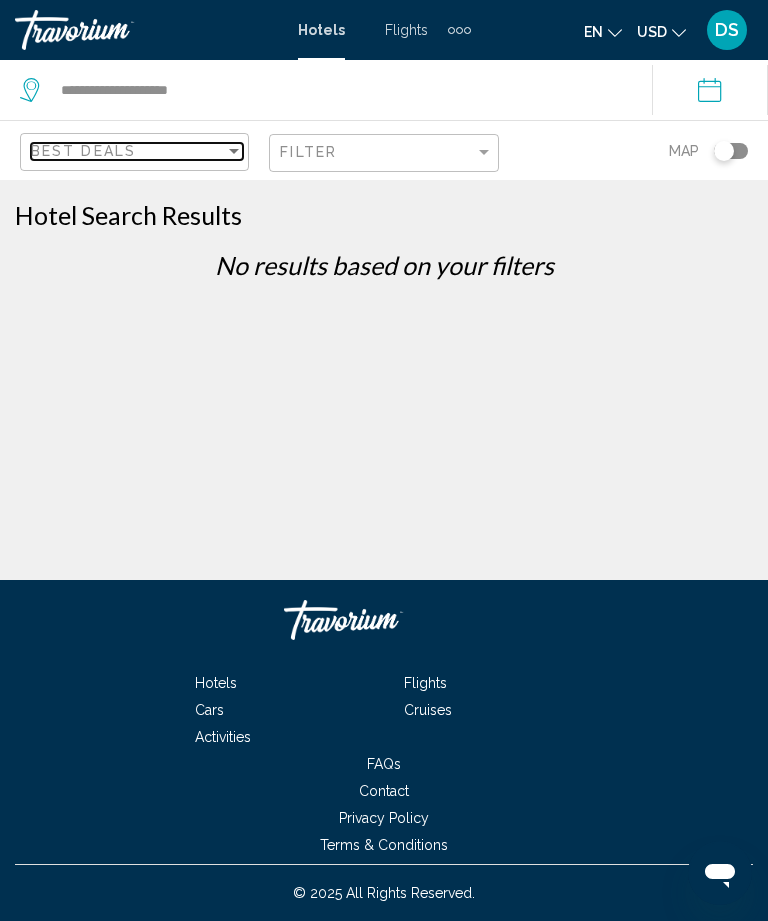 click at bounding box center [234, 151] 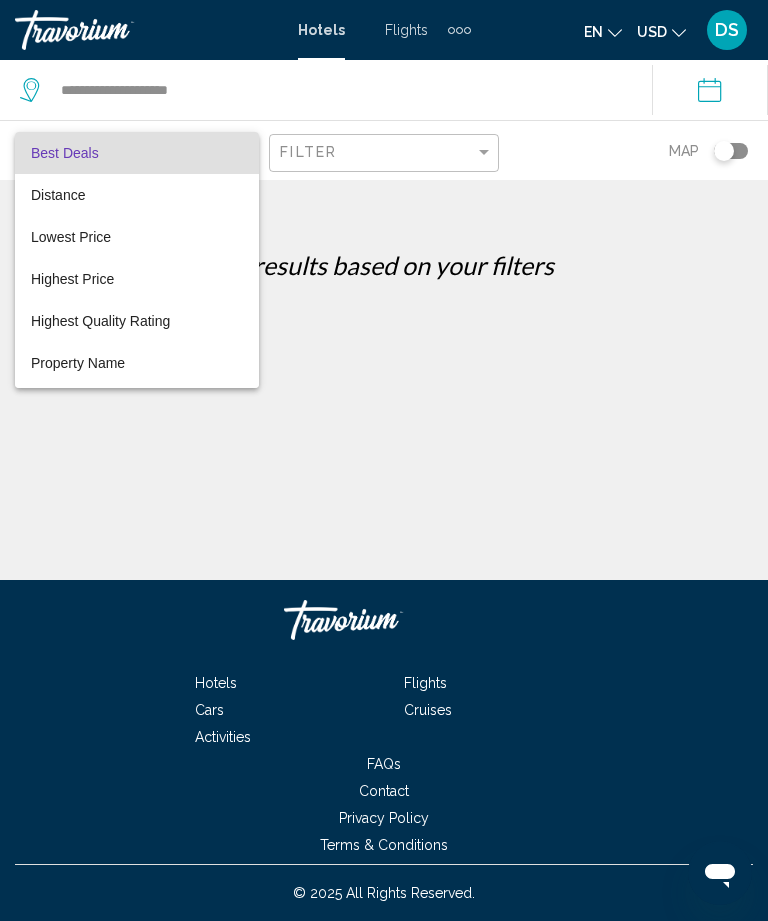 click at bounding box center (384, 460) 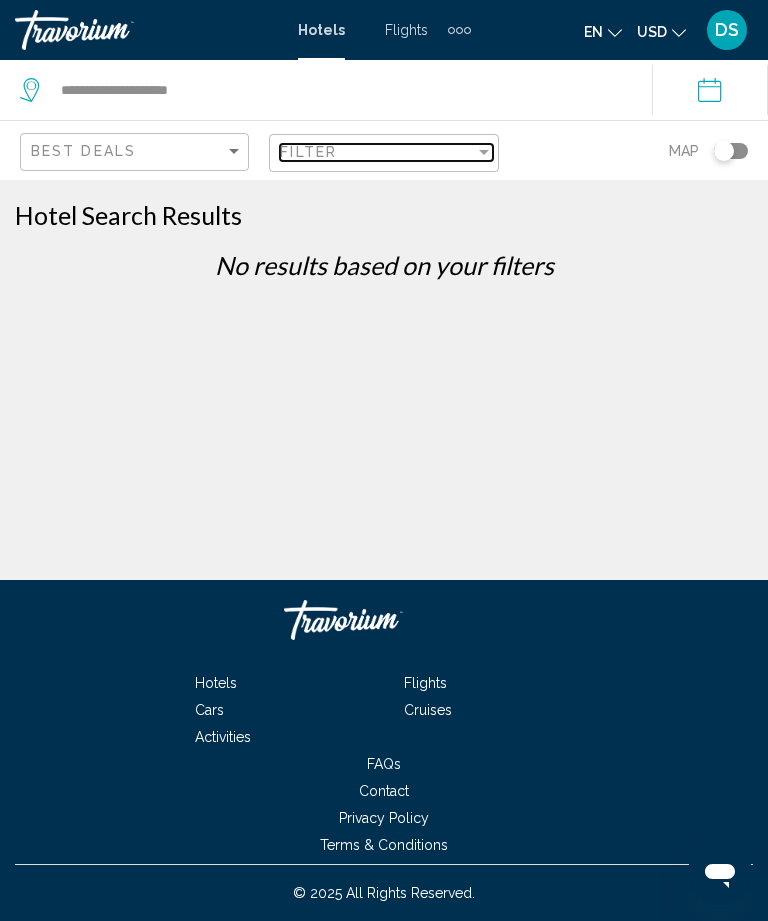click at bounding box center (484, 152) 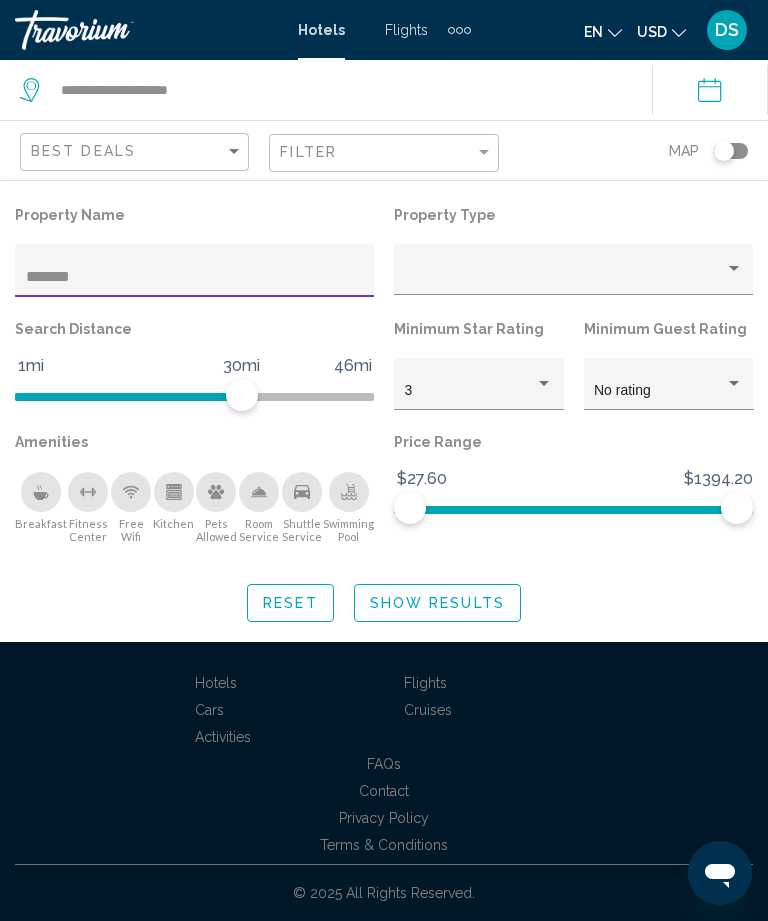 click on "******" at bounding box center (195, 277) 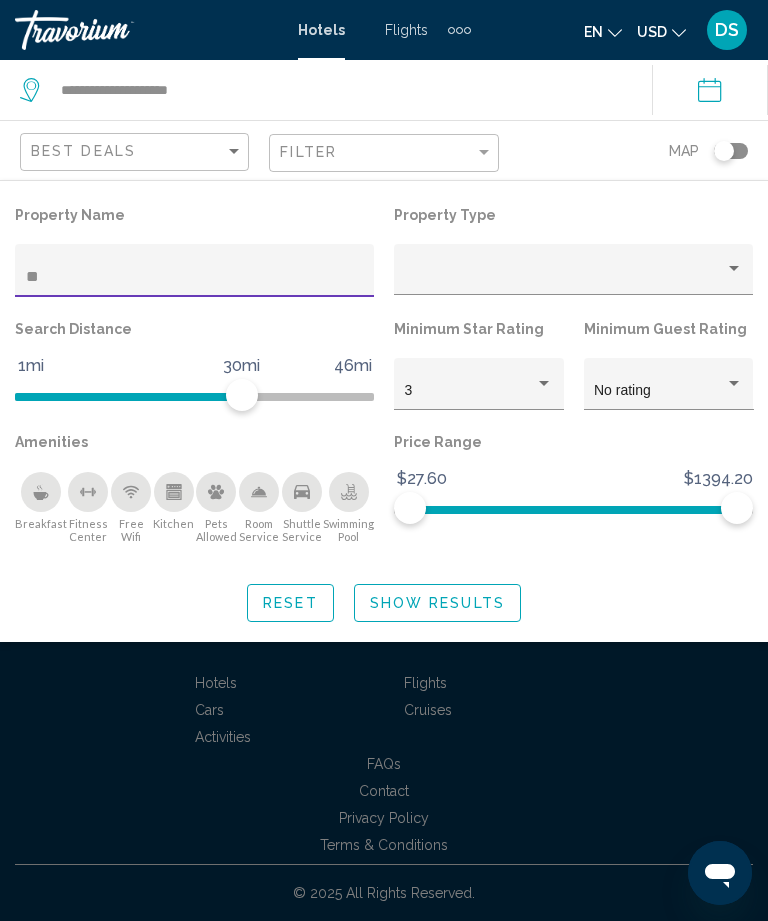 type on "*" 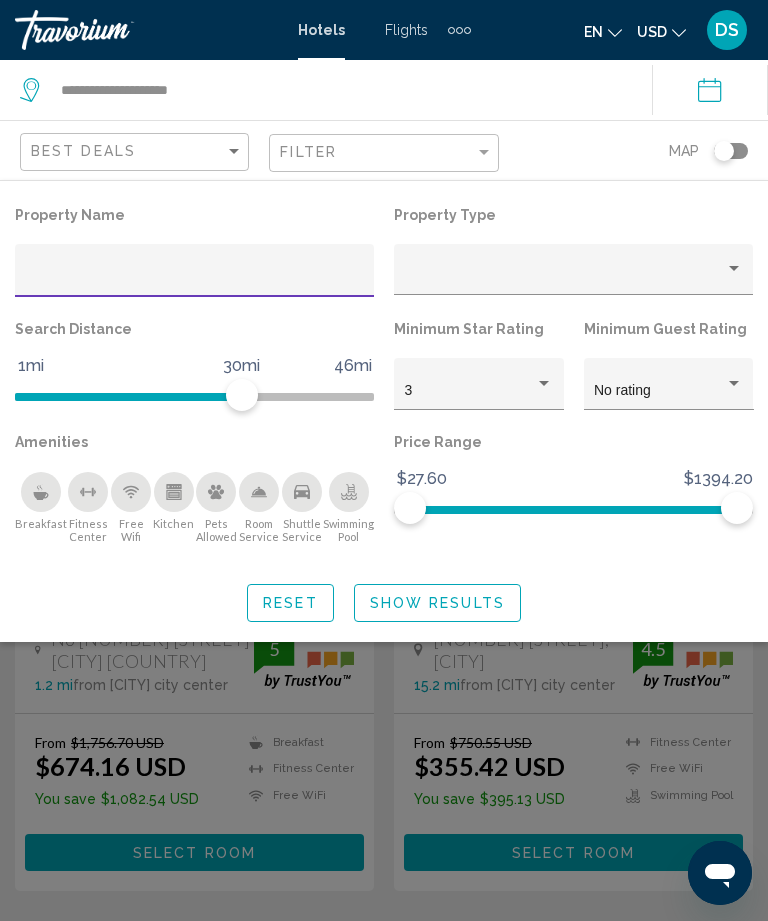 type 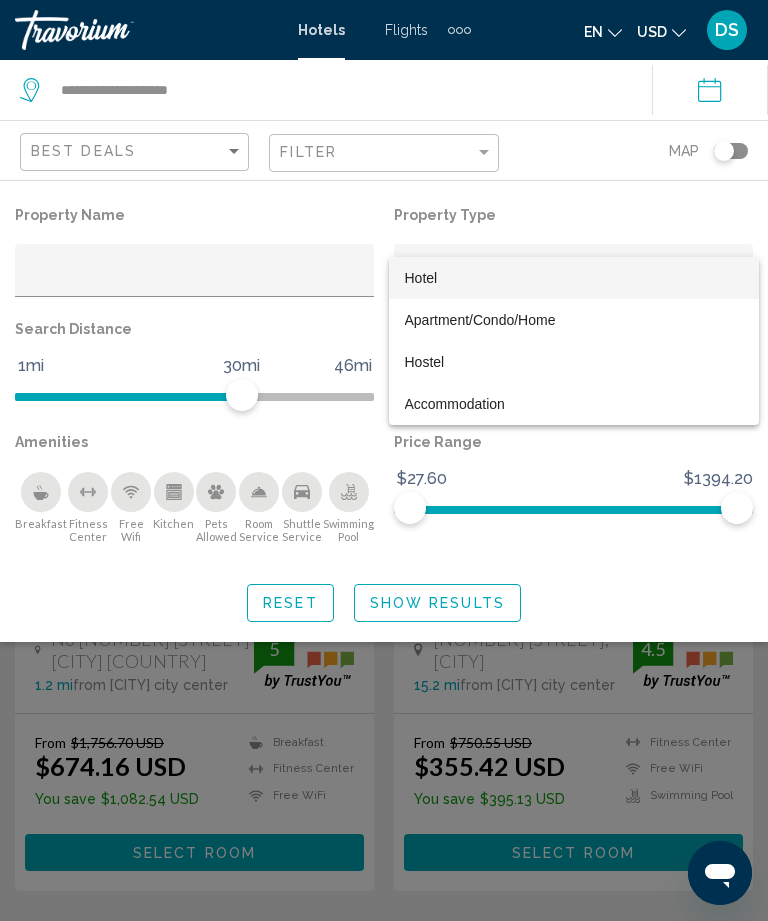 click at bounding box center [384, 460] 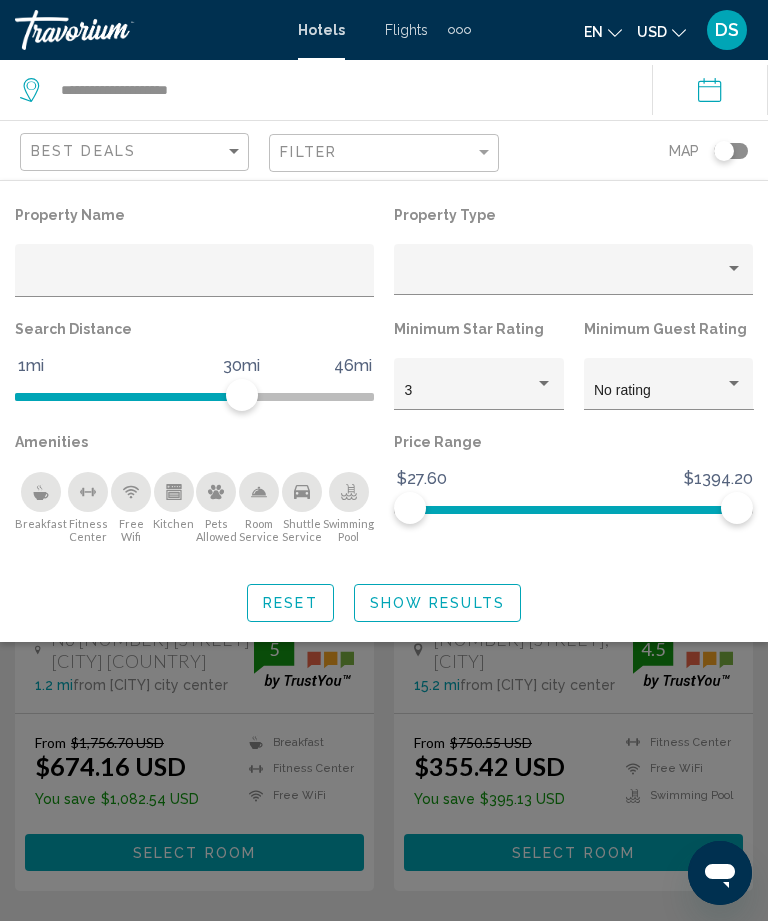 click on "Show Results" 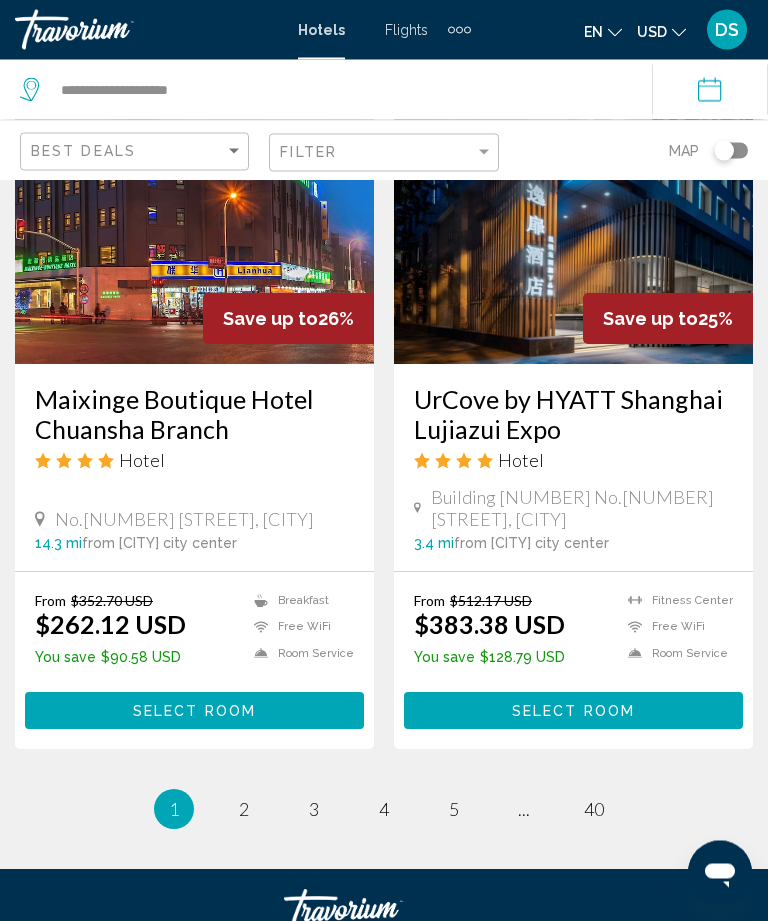 scroll, scrollTop: 3921, scrollLeft: 0, axis: vertical 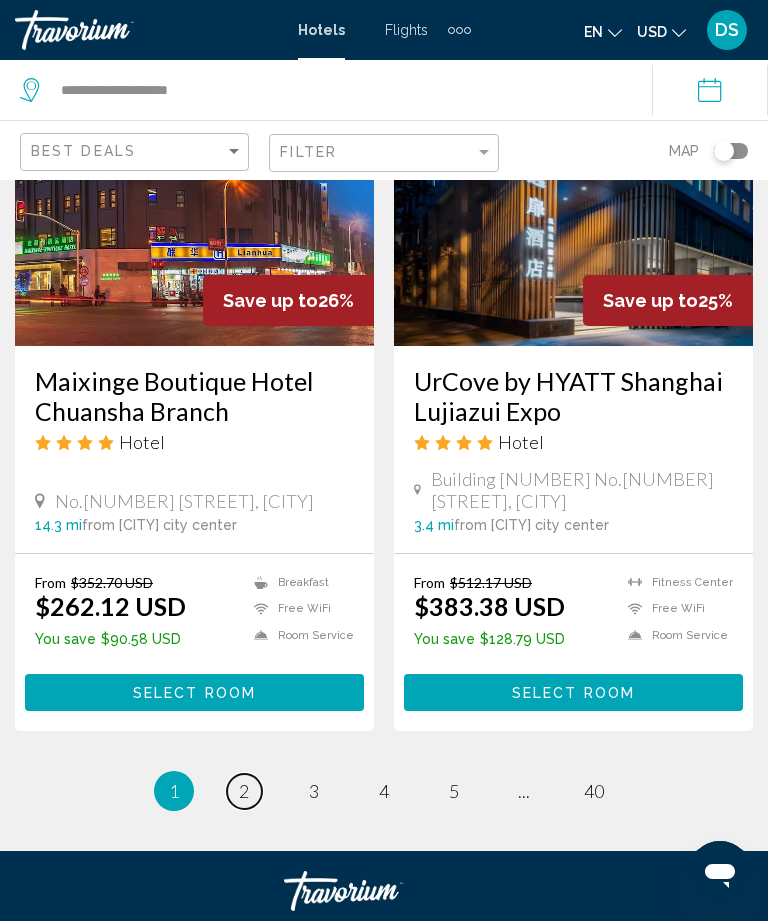 click on "page  2" at bounding box center (244, 791) 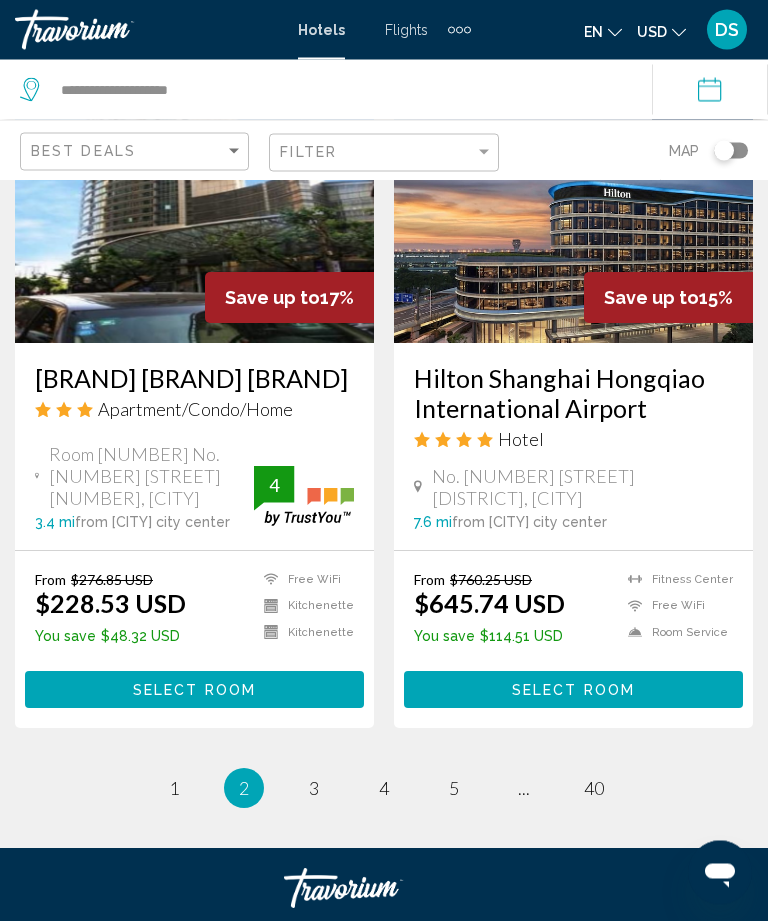 scroll, scrollTop: 3930, scrollLeft: 0, axis: vertical 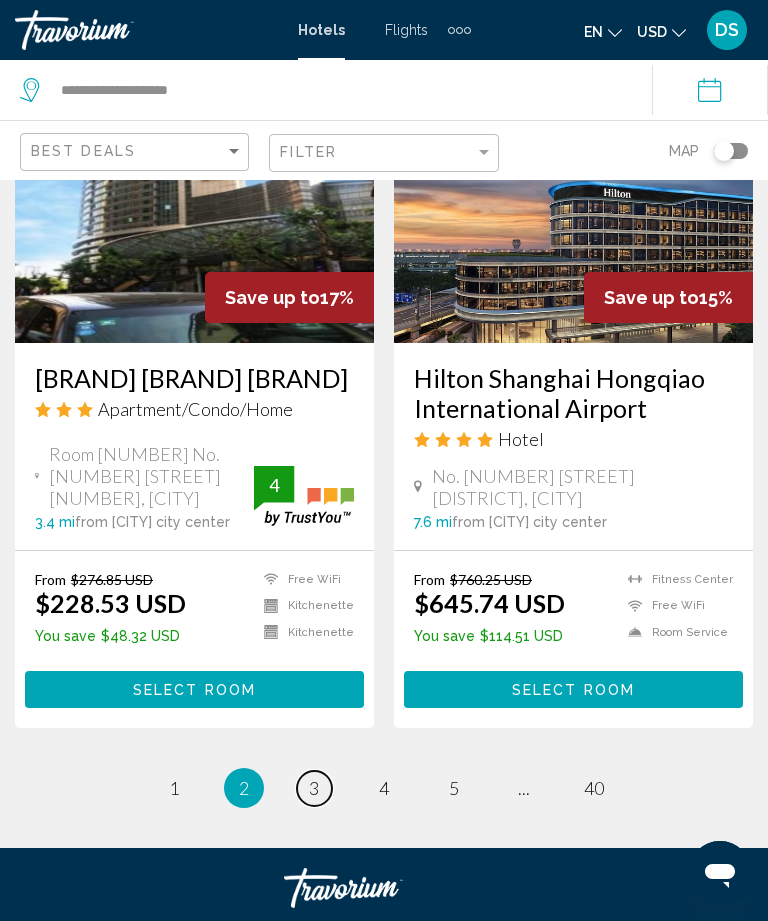 click on "page  3" at bounding box center (314, 788) 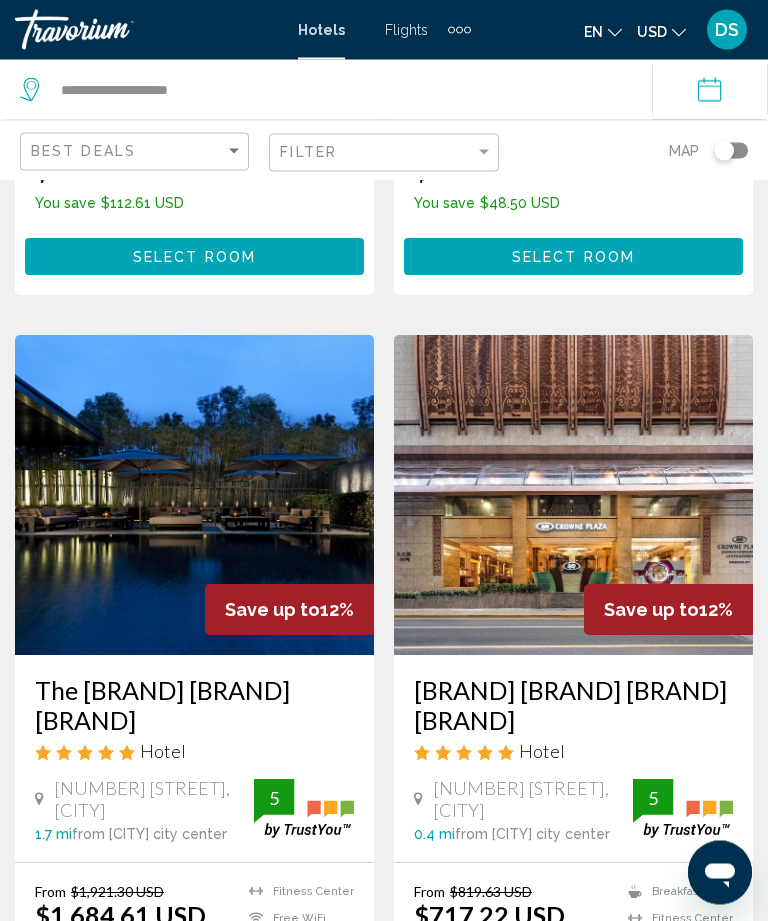 scroll, scrollTop: 2173, scrollLeft: 0, axis: vertical 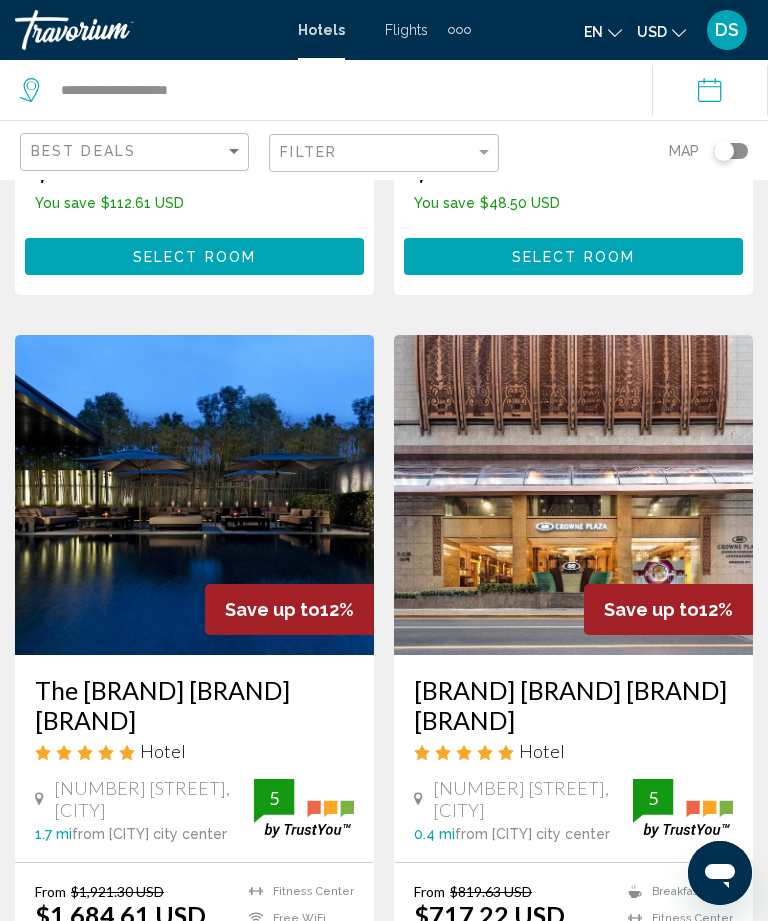 click on "From $[PRICE] USD $[PRICE] USD  You save  $[PRICE] USD
Breakfast
Fitness Center
Free WiFi
Room Service
Shuttle Service
Swimming Pool [NUMBER]" at bounding box center [573, 923] 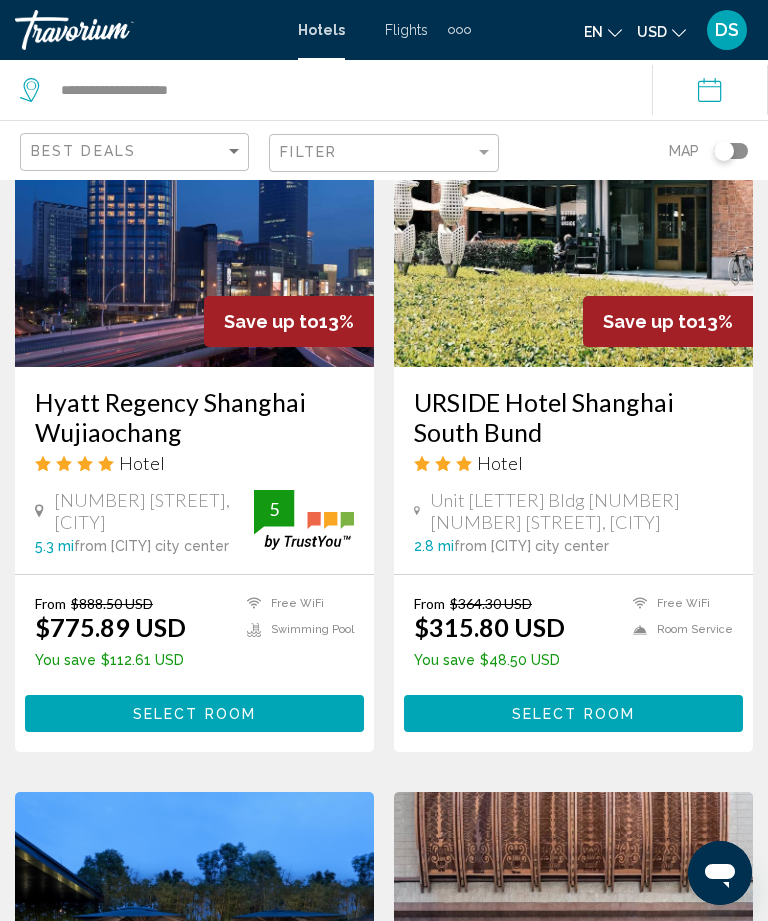 scroll, scrollTop: 1715, scrollLeft: 0, axis: vertical 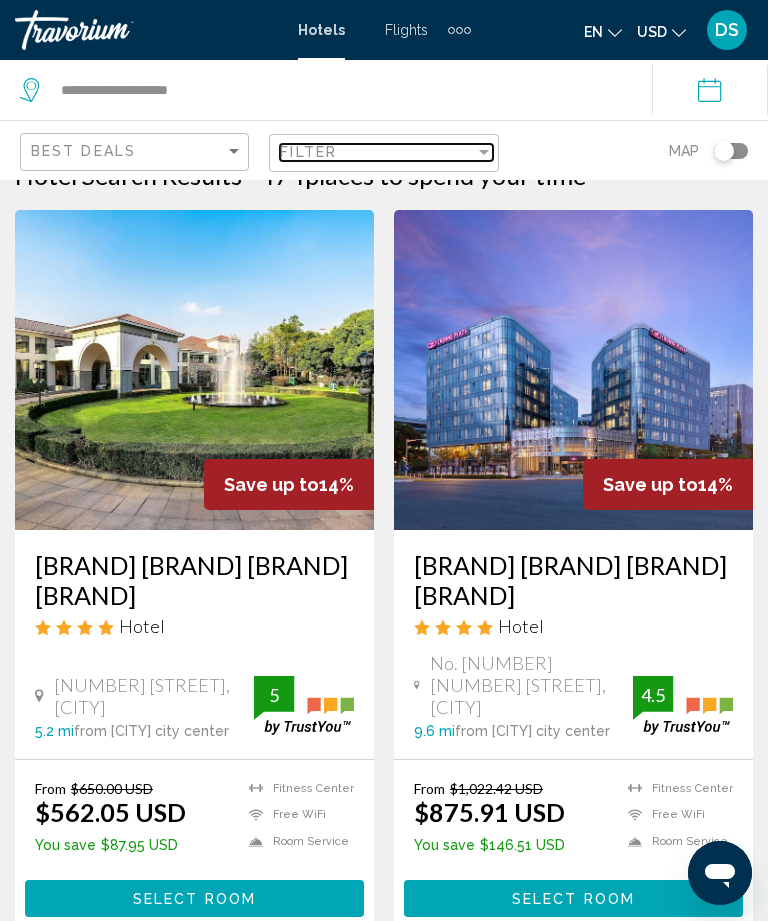 click on "Filter" at bounding box center [377, 152] 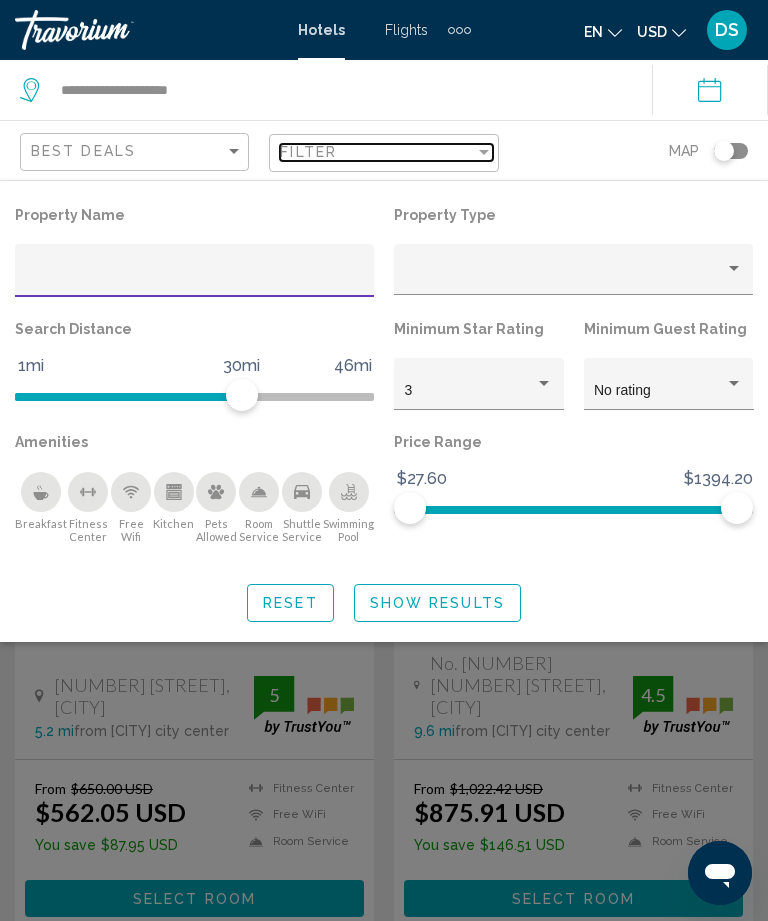 click at bounding box center [484, 152] 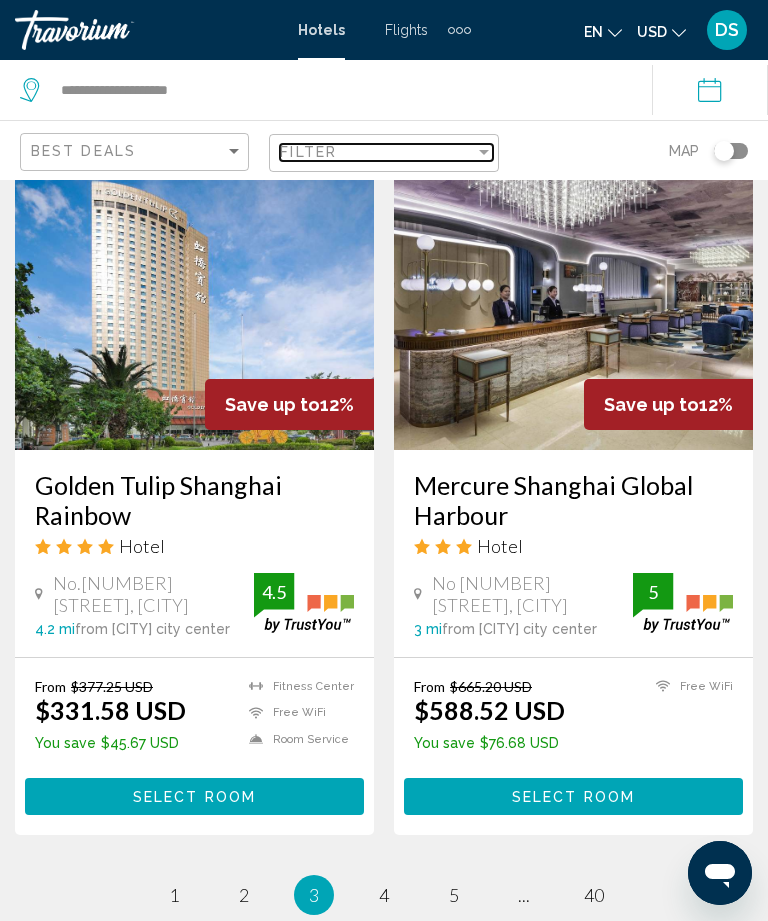 scroll, scrollTop: 3868, scrollLeft: 0, axis: vertical 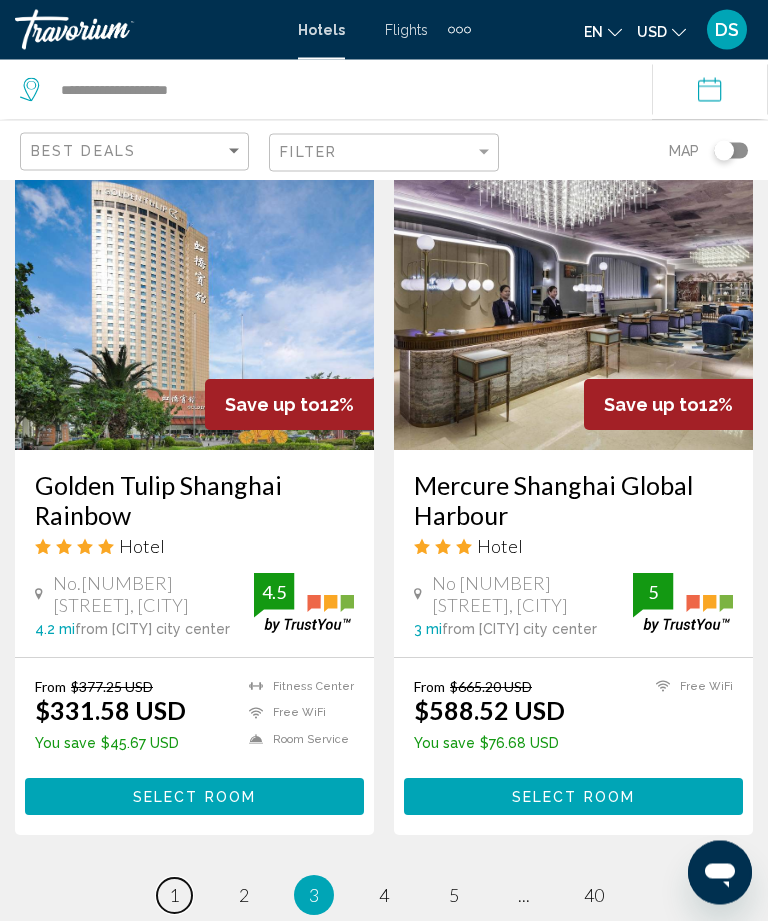 click on "1" at bounding box center (174, 896) 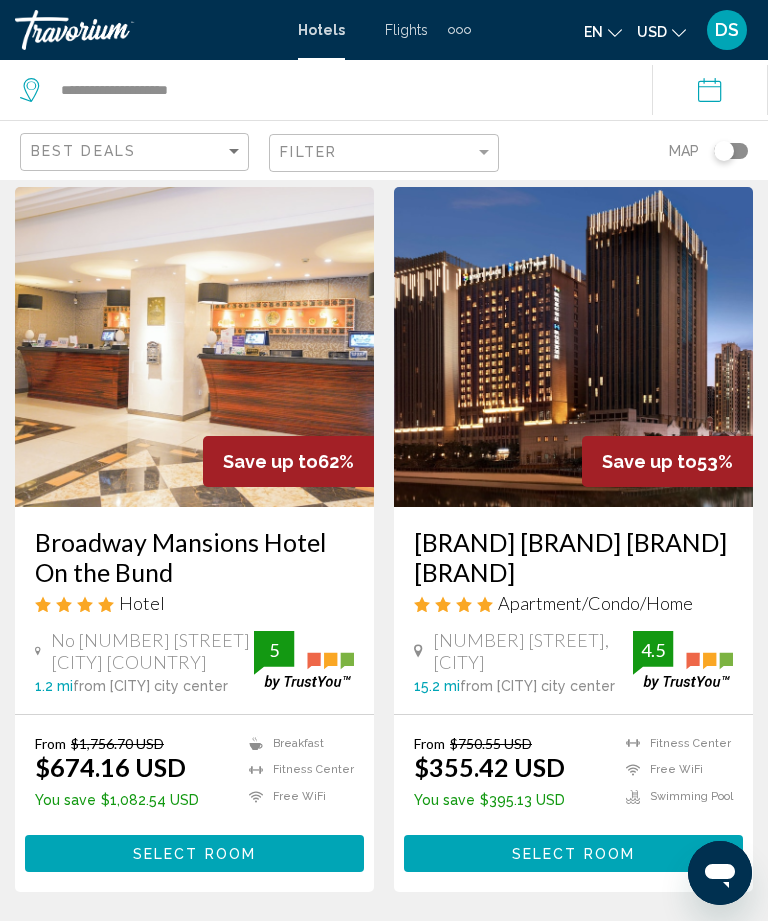 scroll, scrollTop: 0, scrollLeft: 0, axis: both 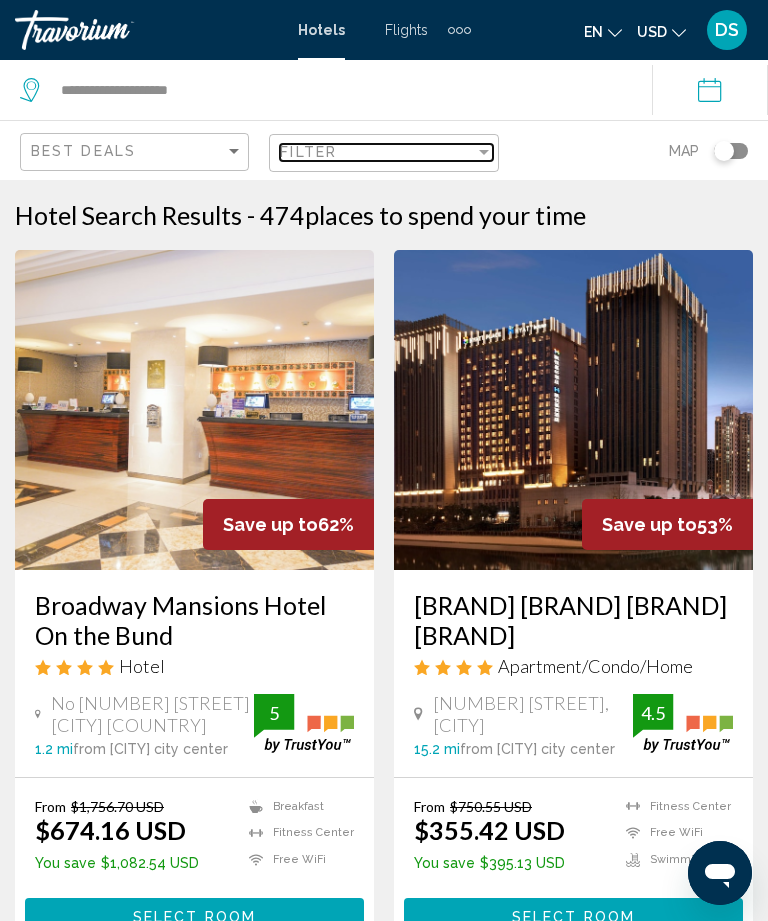 click at bounding box center [484, 152] 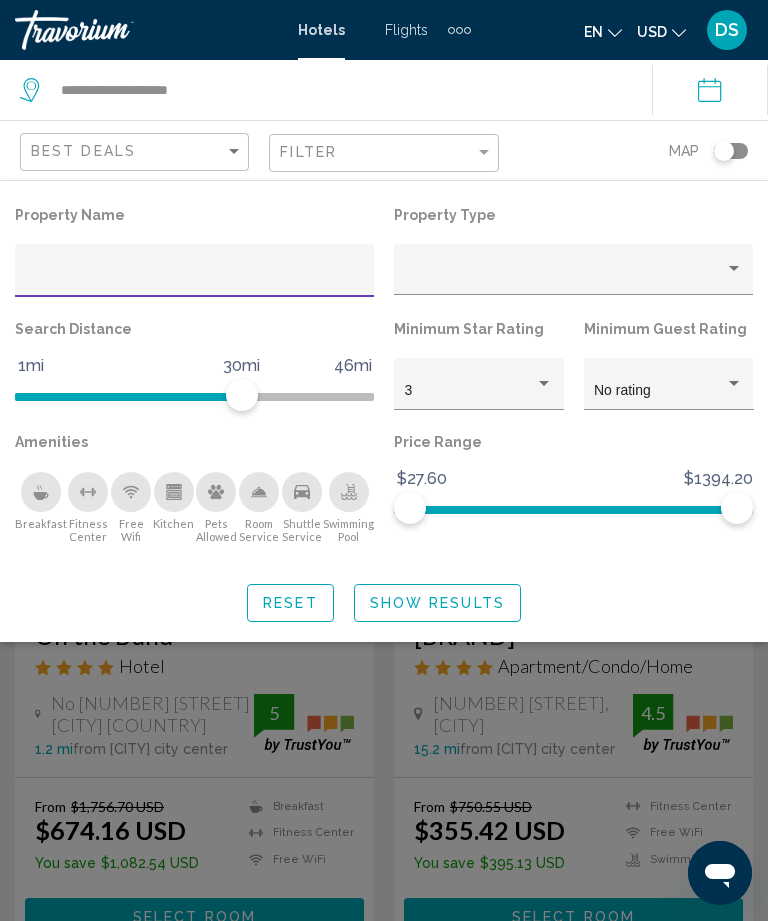 click at bounding box center (565, 277) 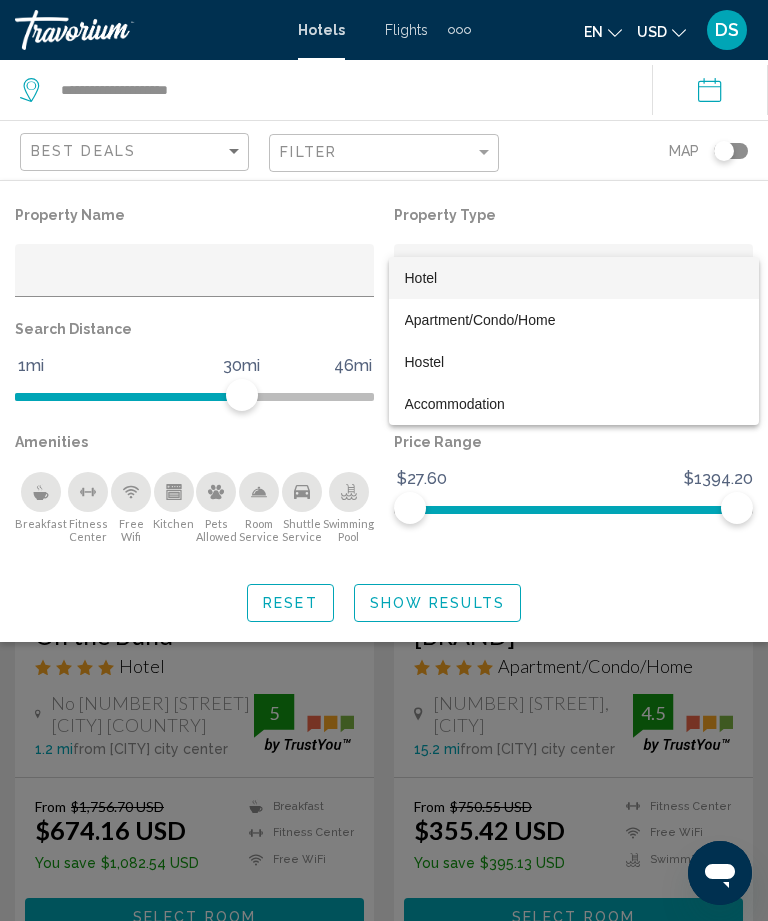 click at bounding box center [384, 460] 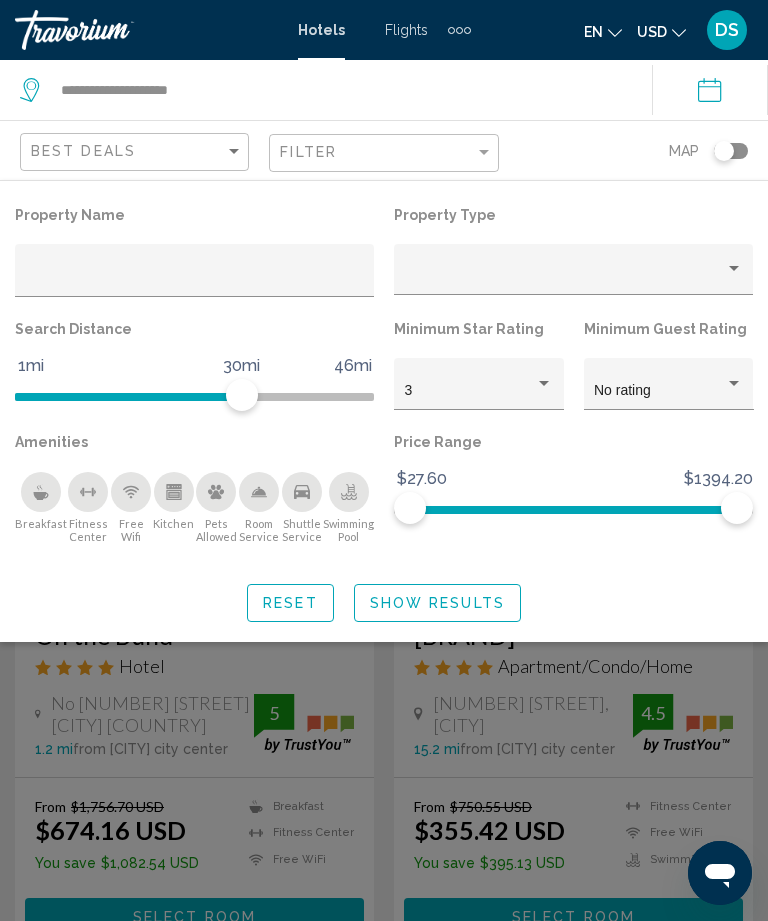 click at bounding box center [195, 277] 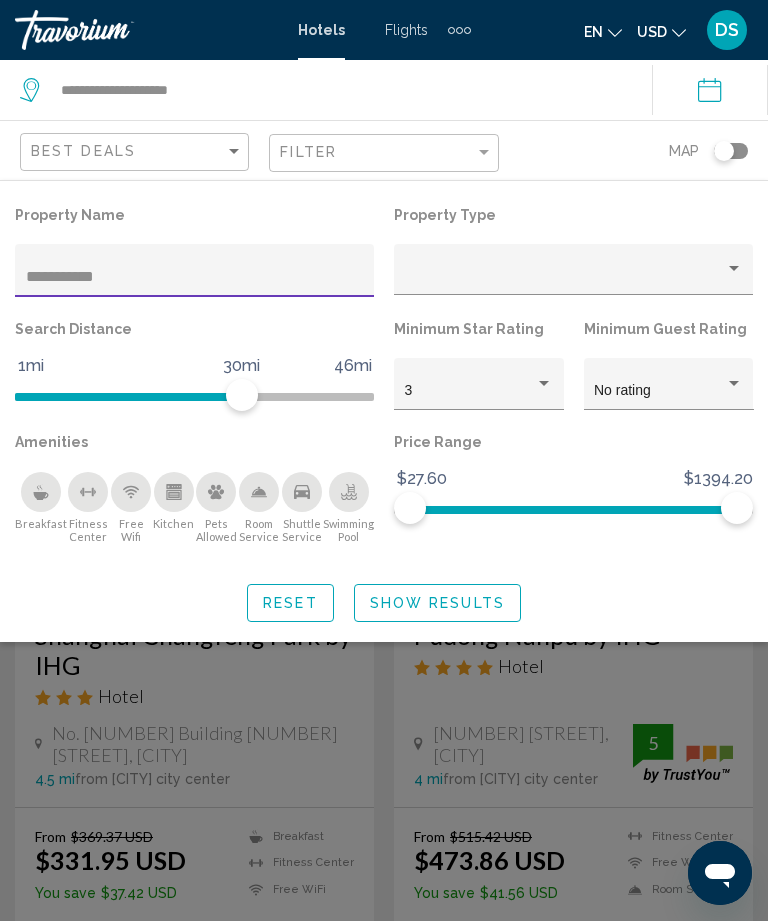 type on "**********" 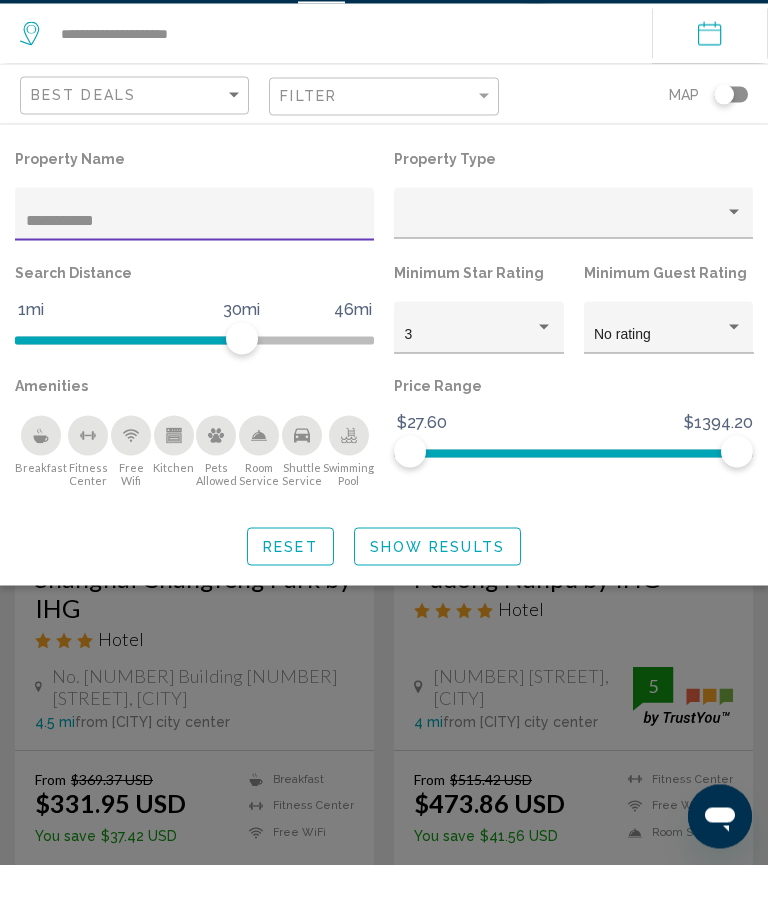 click on "Show Results" 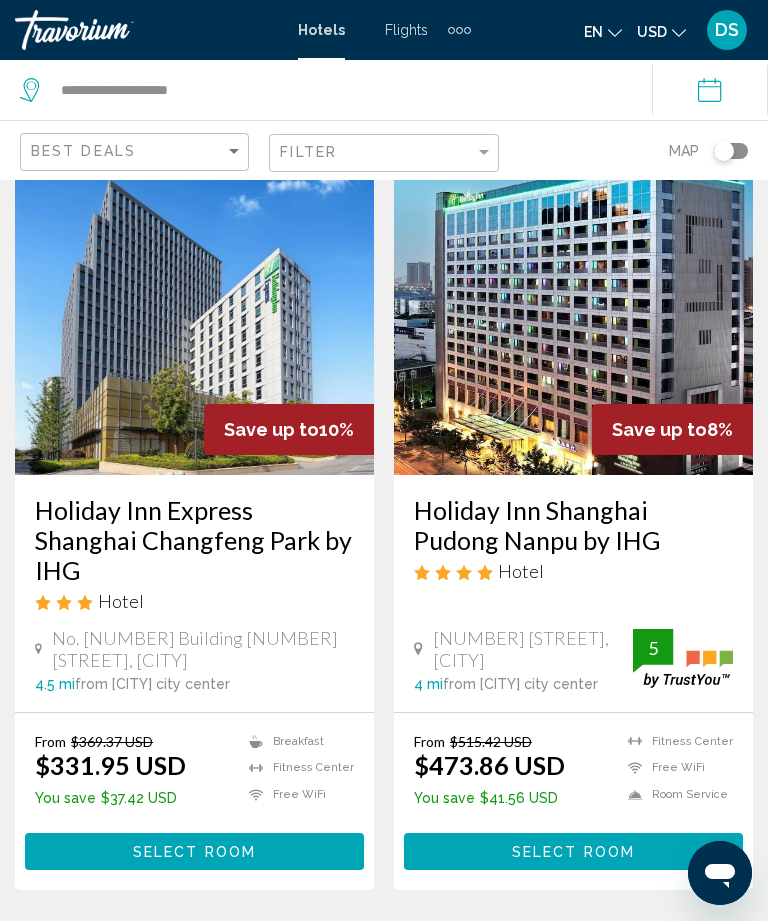 scroll, scrollTop: 0, scrollLeft: 0, axis: both 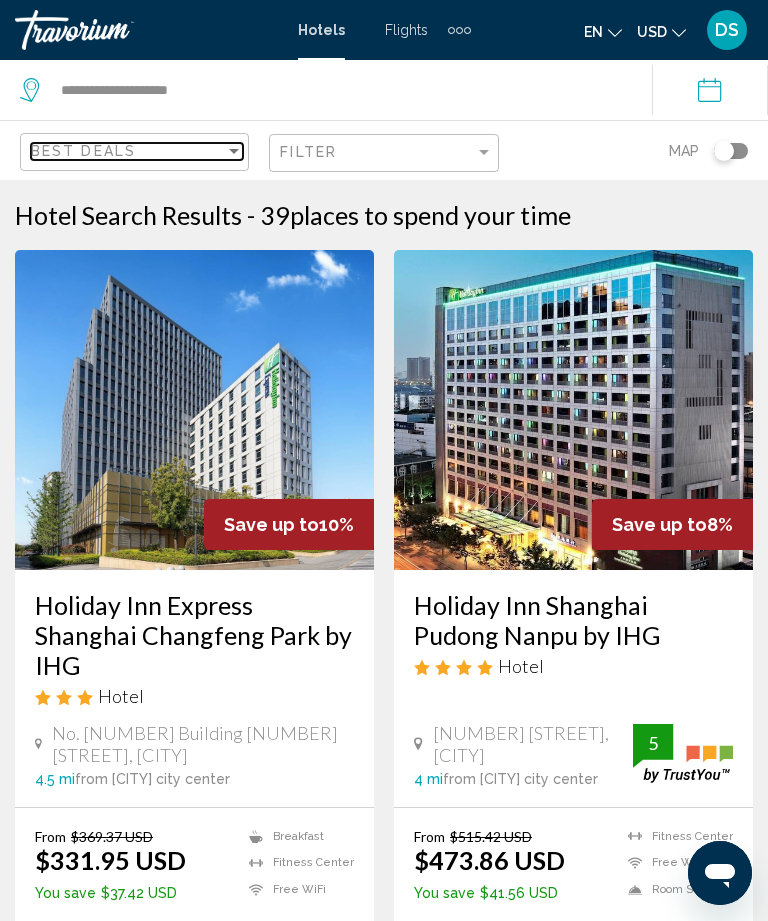 click on "Best Deals" at bounding box center (128, 151) 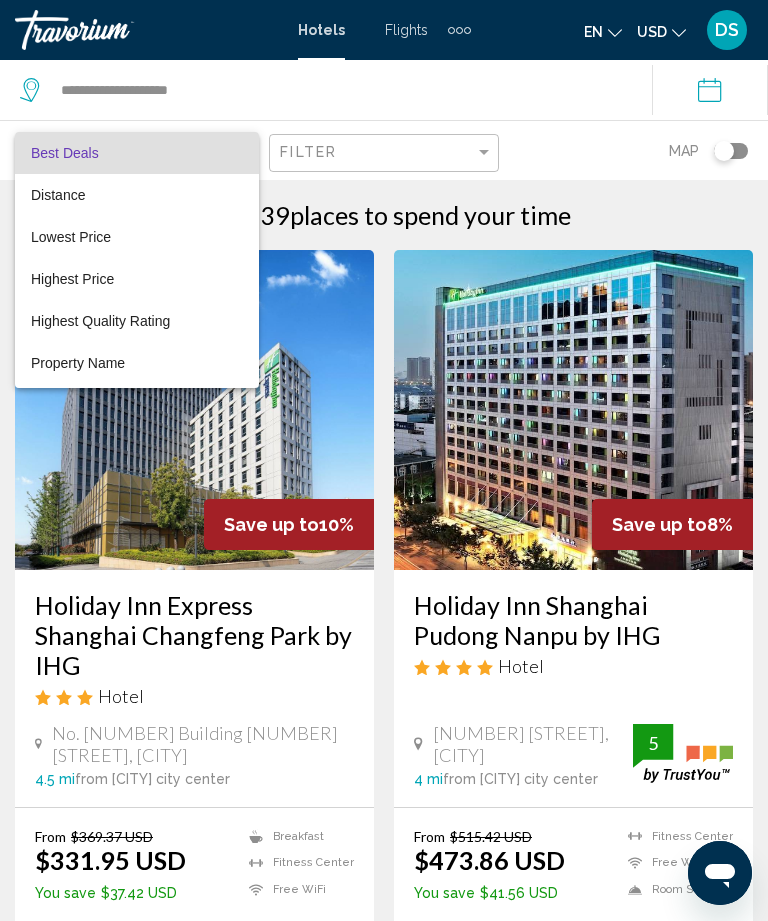 click at bounding box center (384, 460) 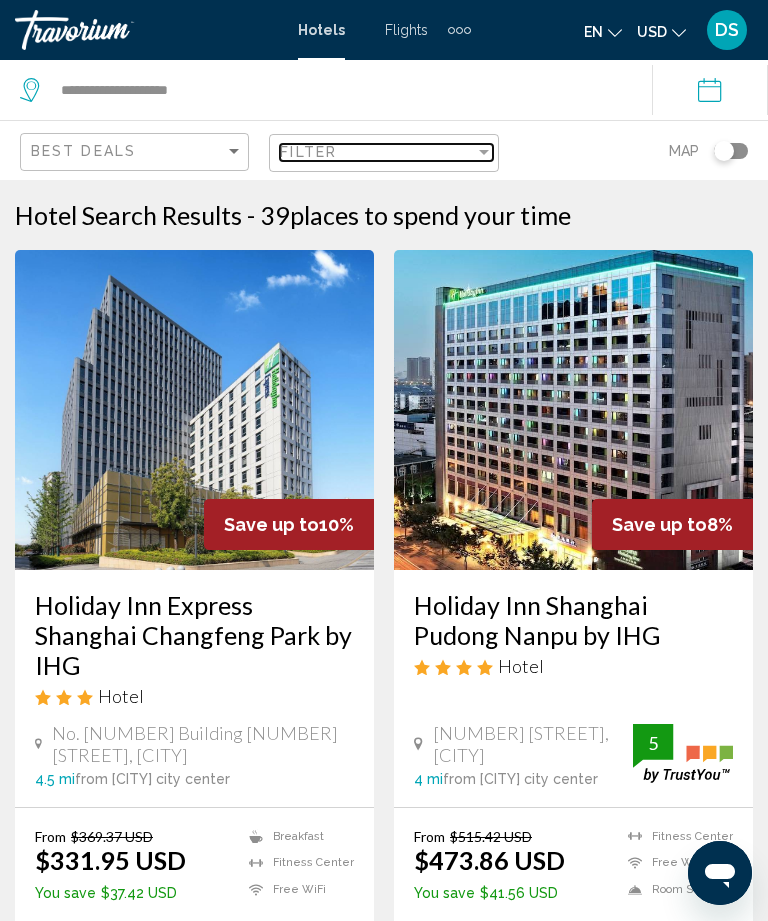 click on "Filter" at bounding box center (377, 152) 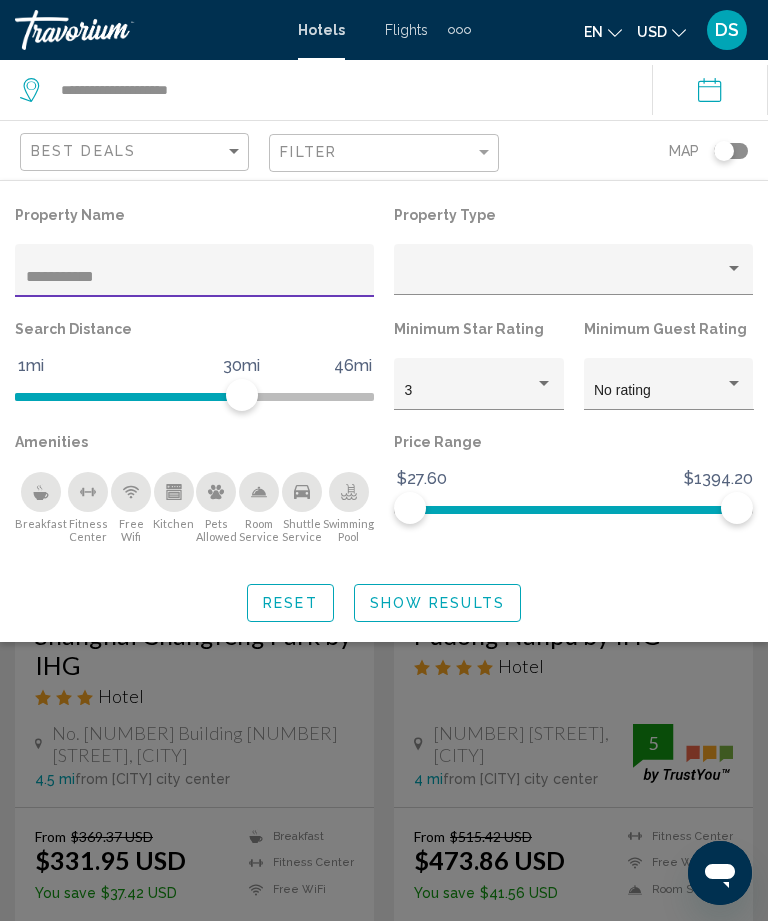 click on "**********" at bounding box center [195, 277] 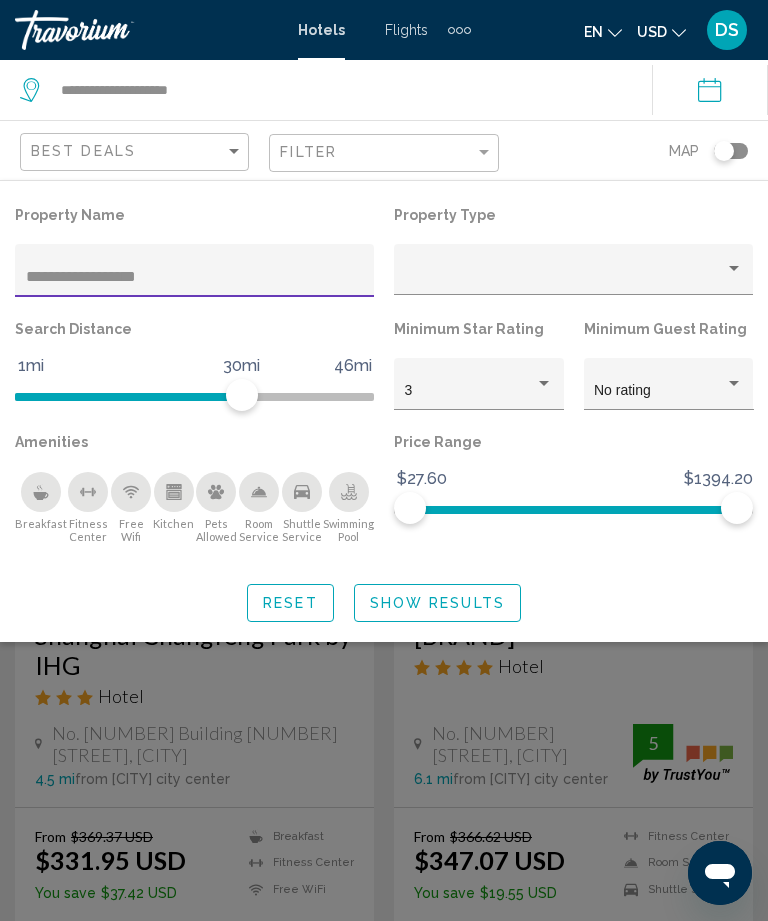 type on "**********" 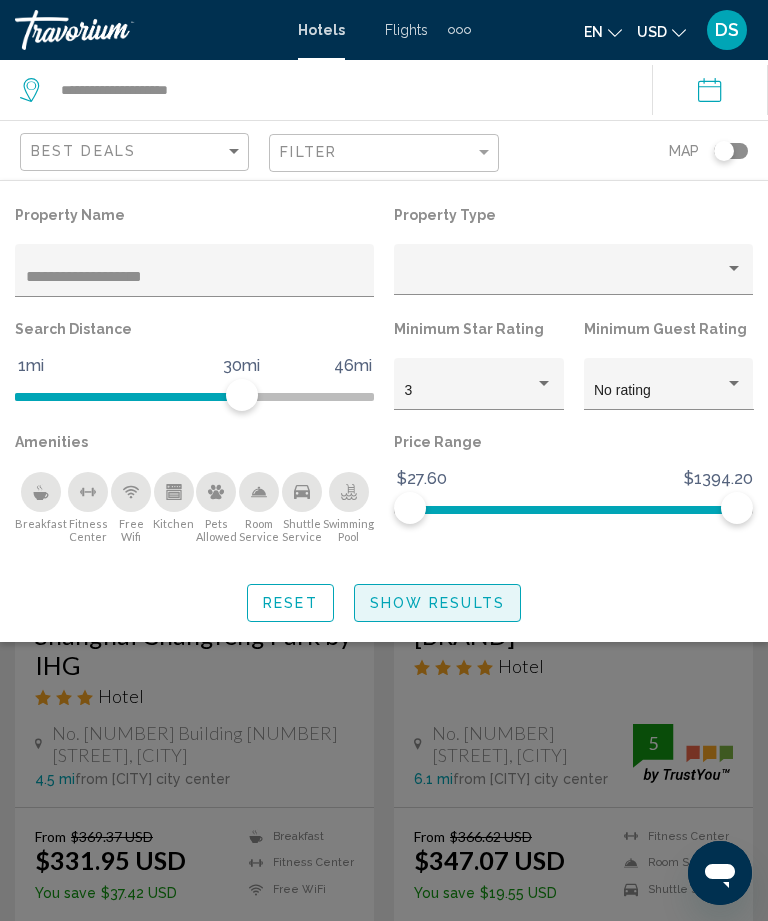 click on "Show Results" 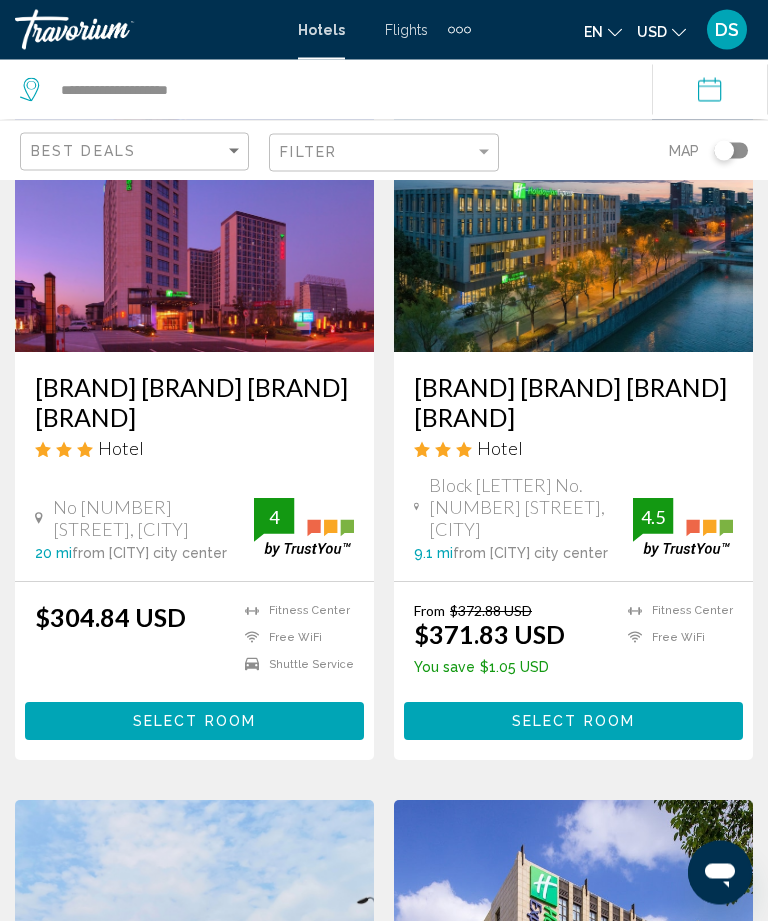 scroll, scrollTop: 3230, scrollLeft: 0, axis: vertical 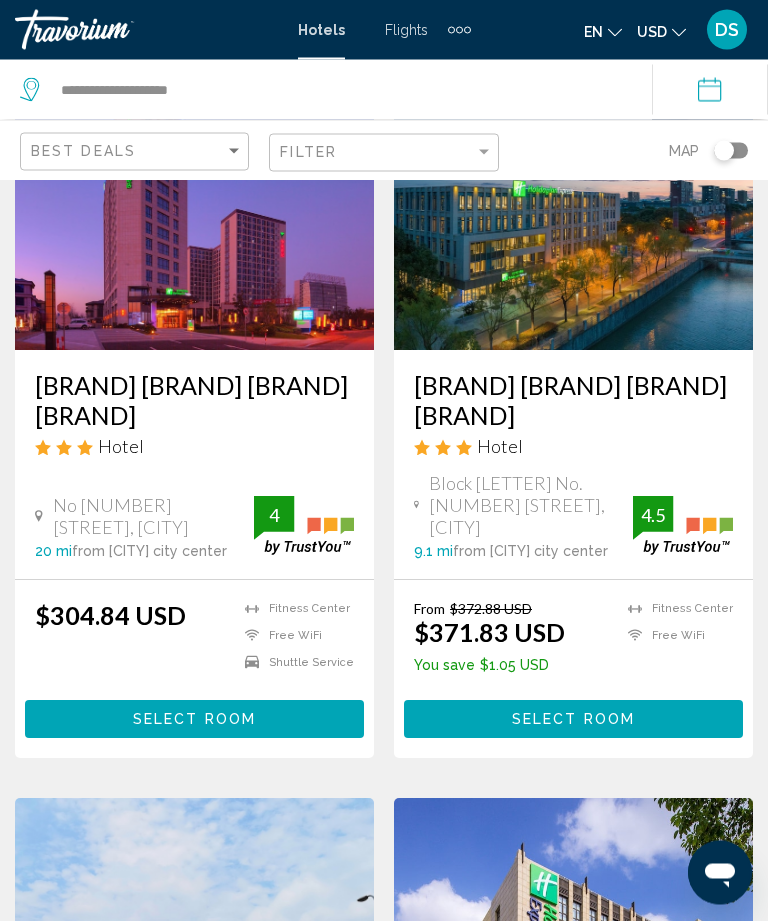 click on "[BRAND] [BRAND] [BRAND] [BRAND]" at bounding box center [573, 401] 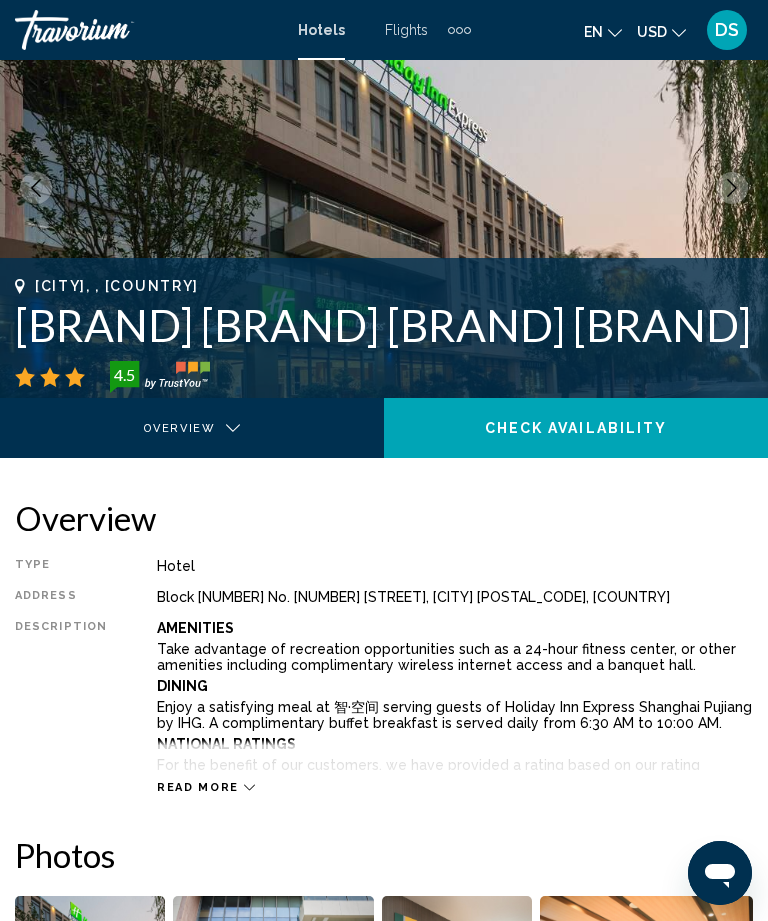 scroll, scrollTop: 0, scrollLeft: 0, axis: both 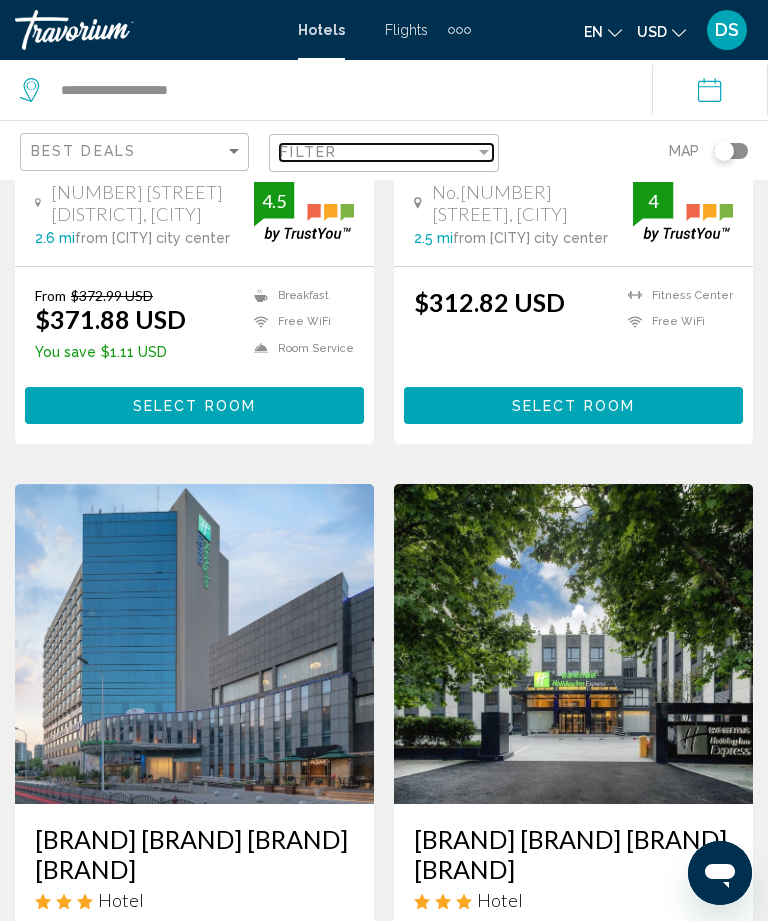 click at bounding box center (484, 152) 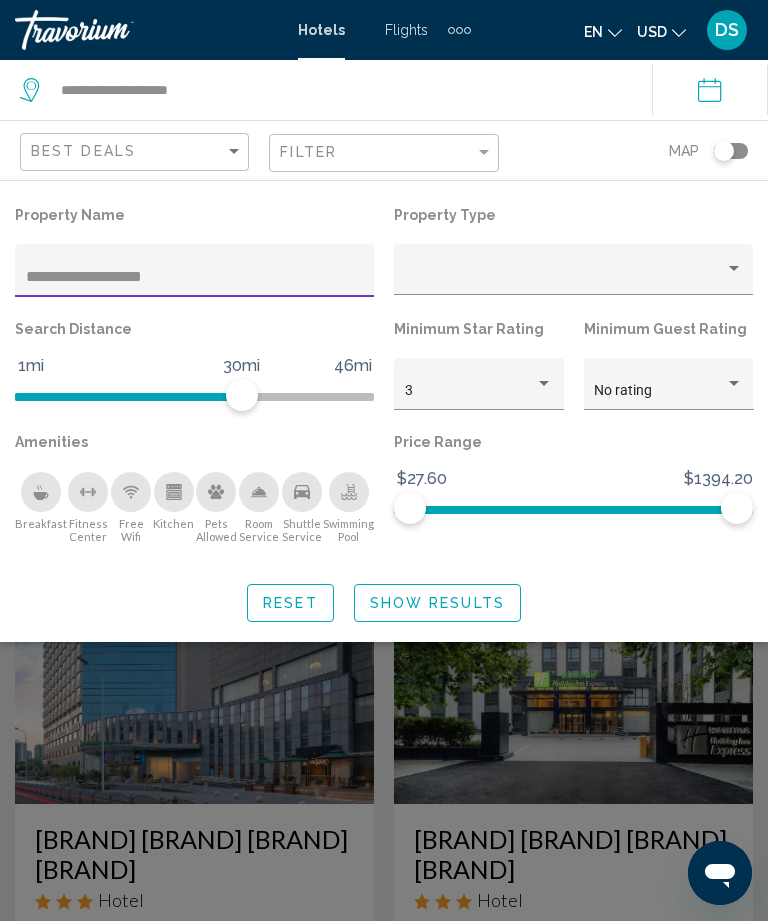 click on "**********" at bounding box center [195, 277] 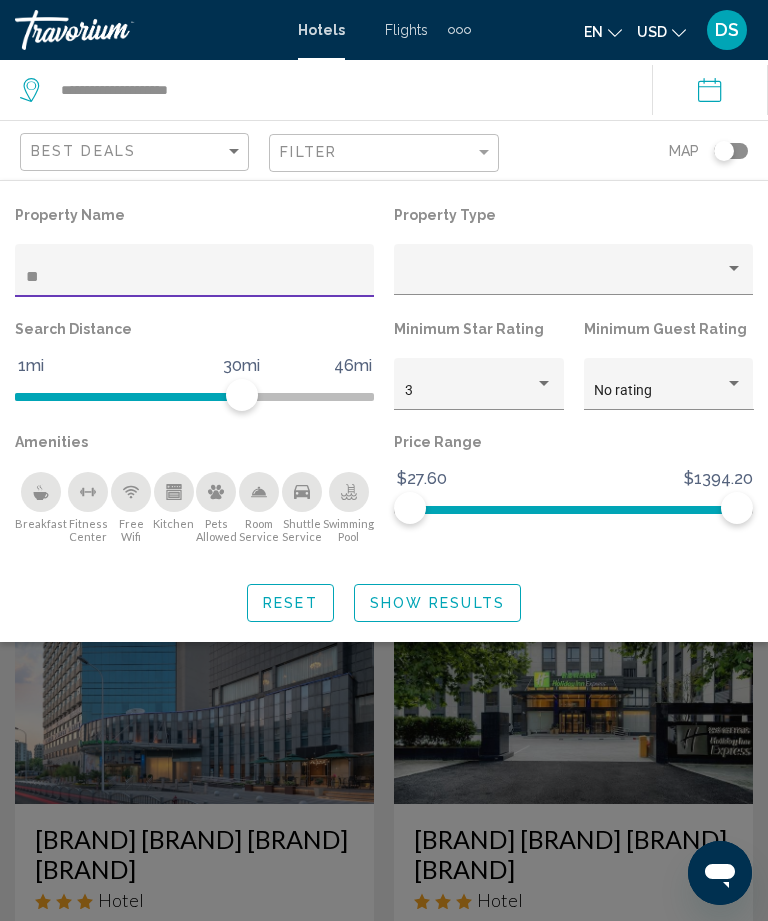 type on "*" 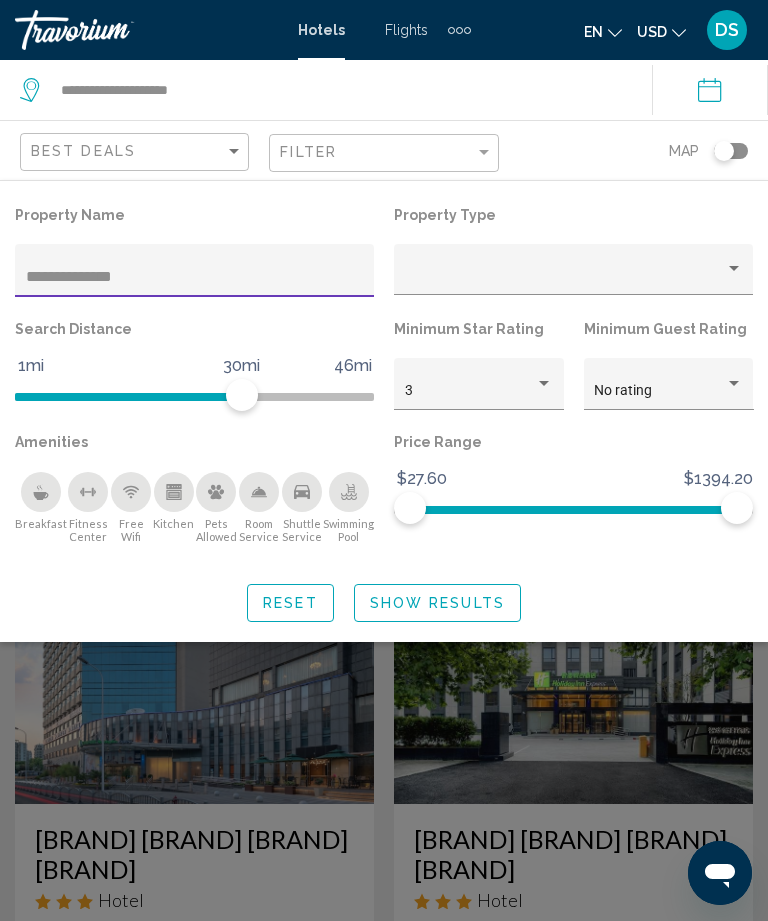 type on "**********" 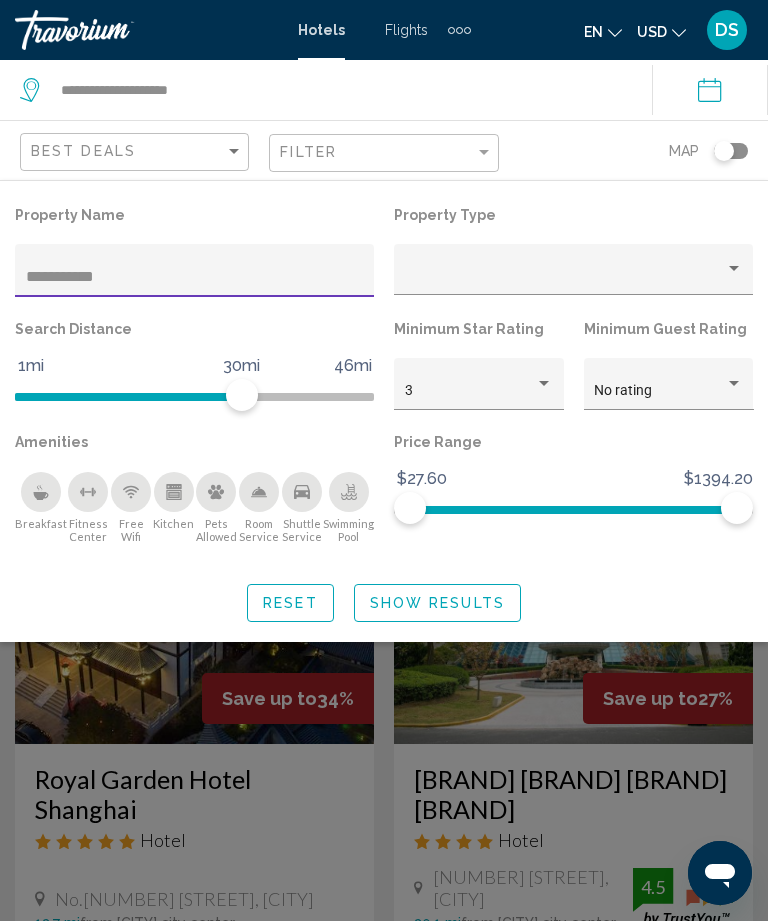 type 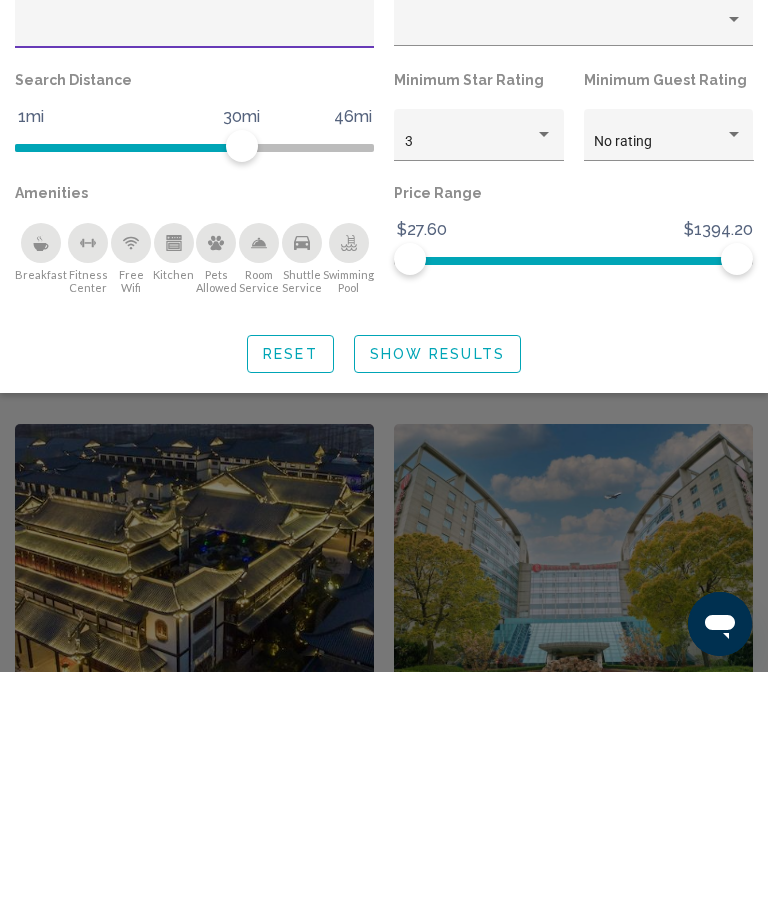 scroll, scrollTop: 1780, scrollLeft: 0, axis: vertical 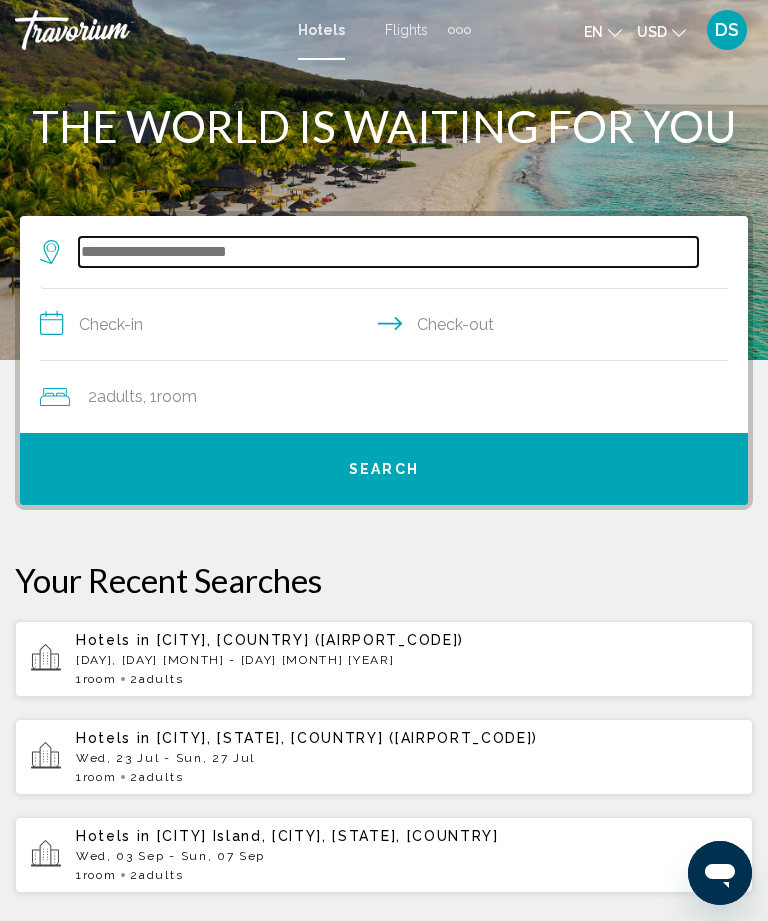 click at bounding box center (388, 252) 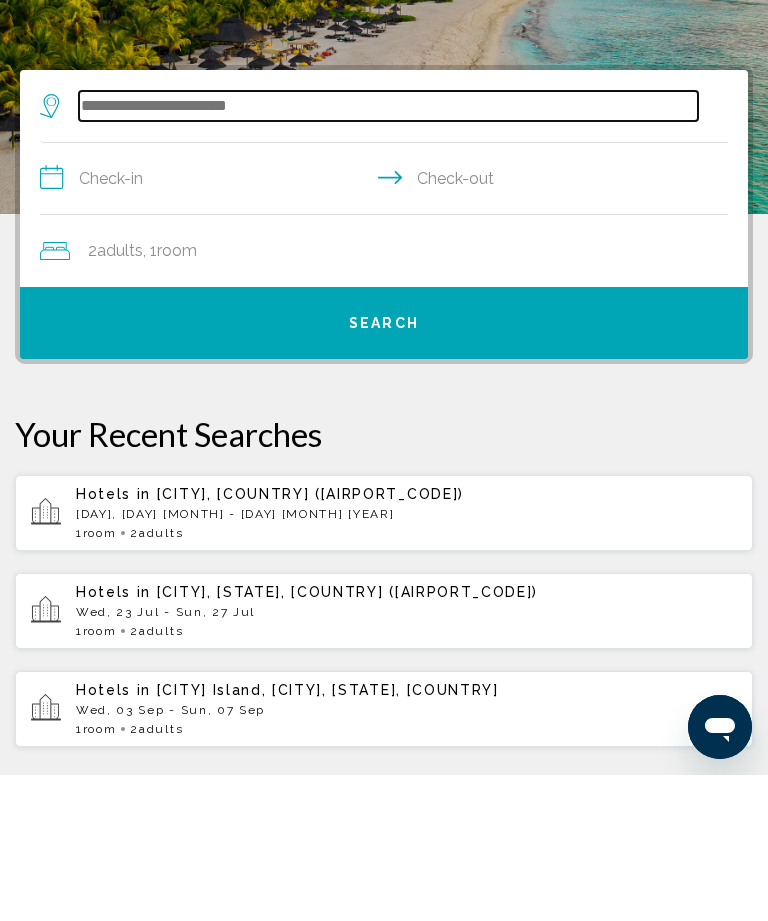 click at bounding box center [388, 252] 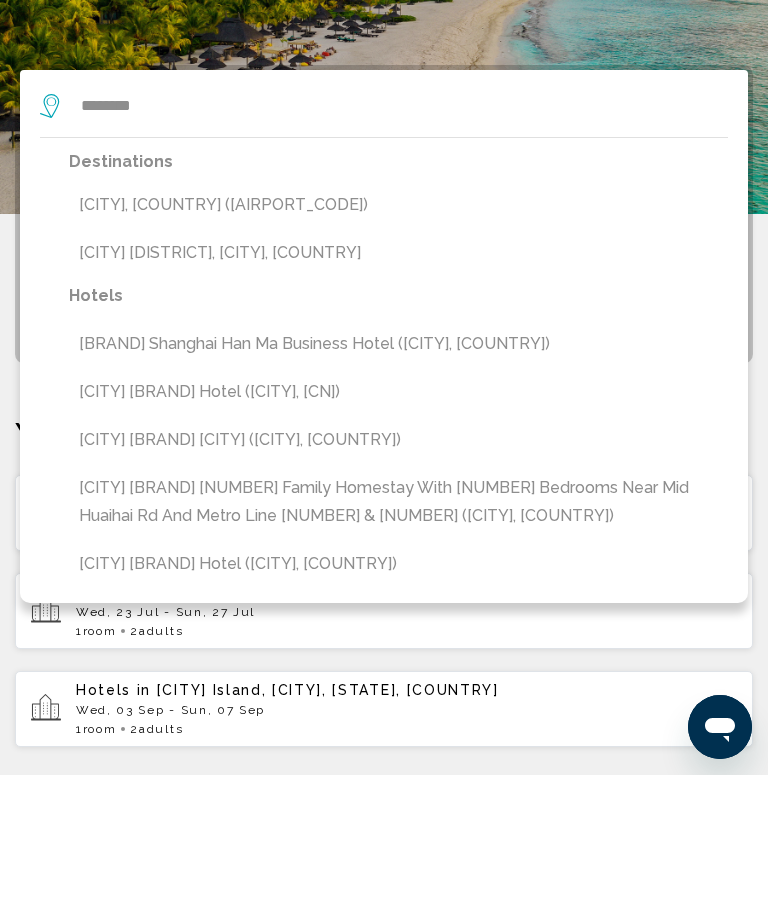 click on "[CITY], [COUNTRY] ([AIRPORT_CODE])" at bounding box center (398, 351) 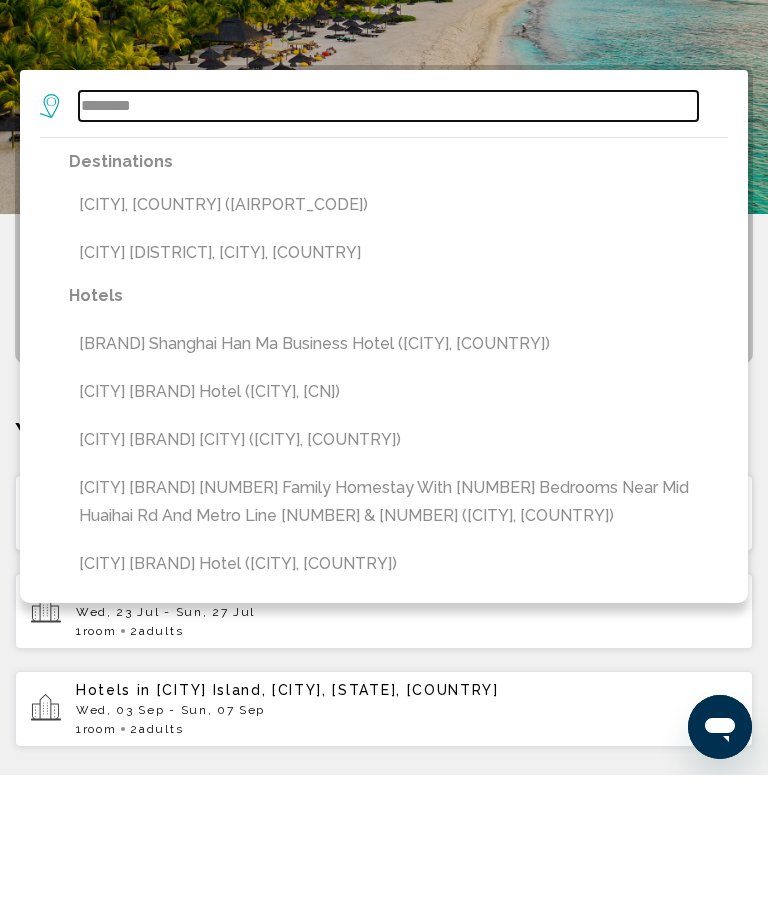 type on "**********" 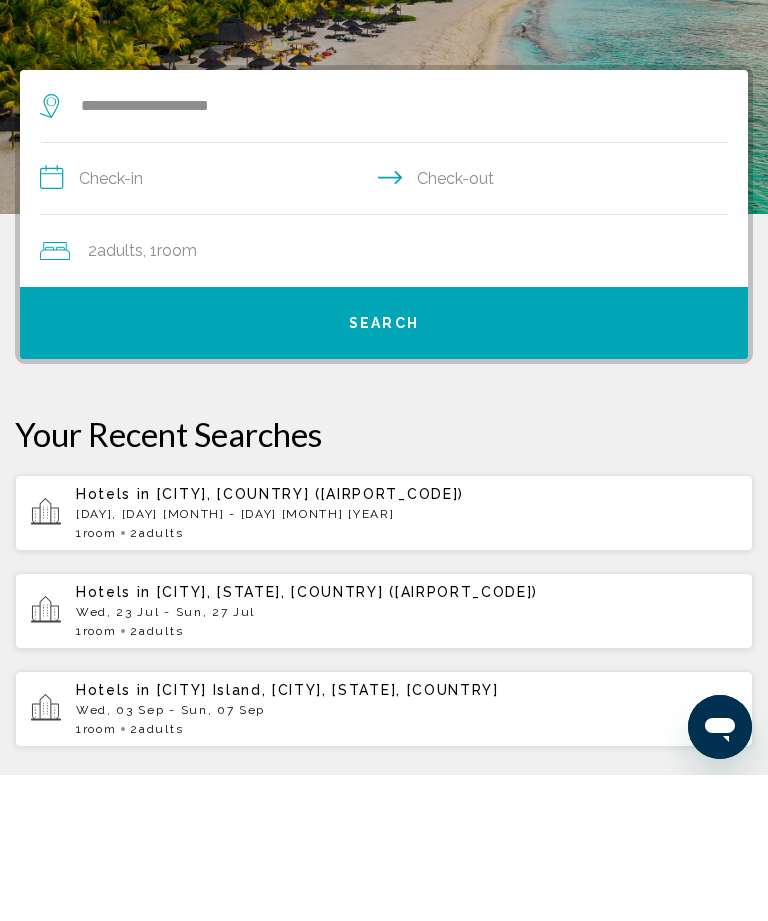 click on "**********" at bounding box center (388, 327) 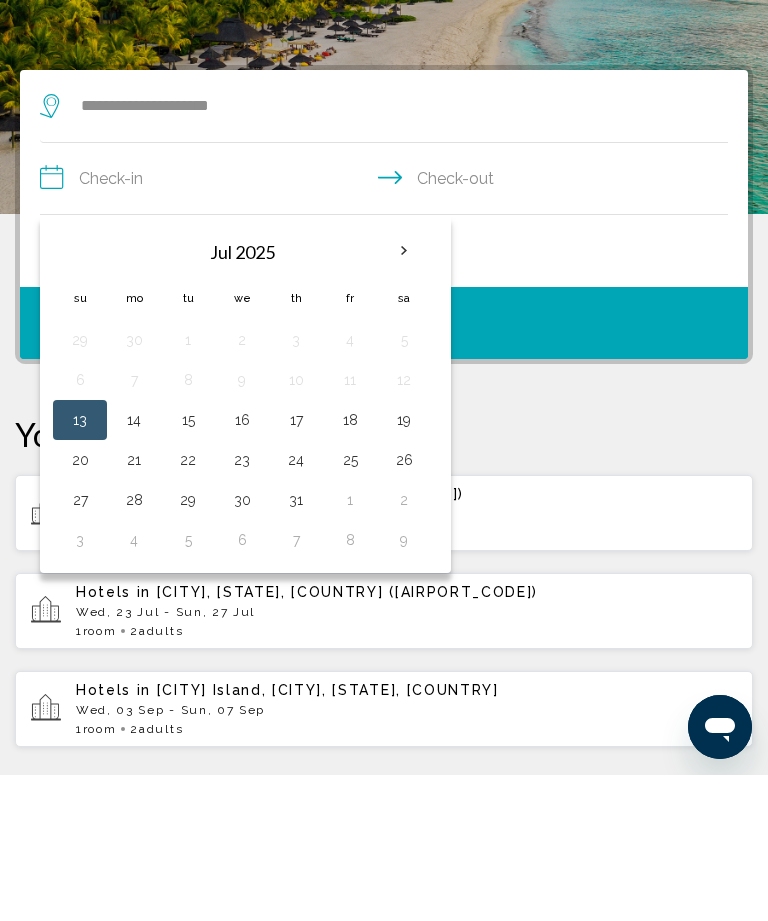 scroll, scrollTop: 146, scrollLeft: 0, axis: vertical 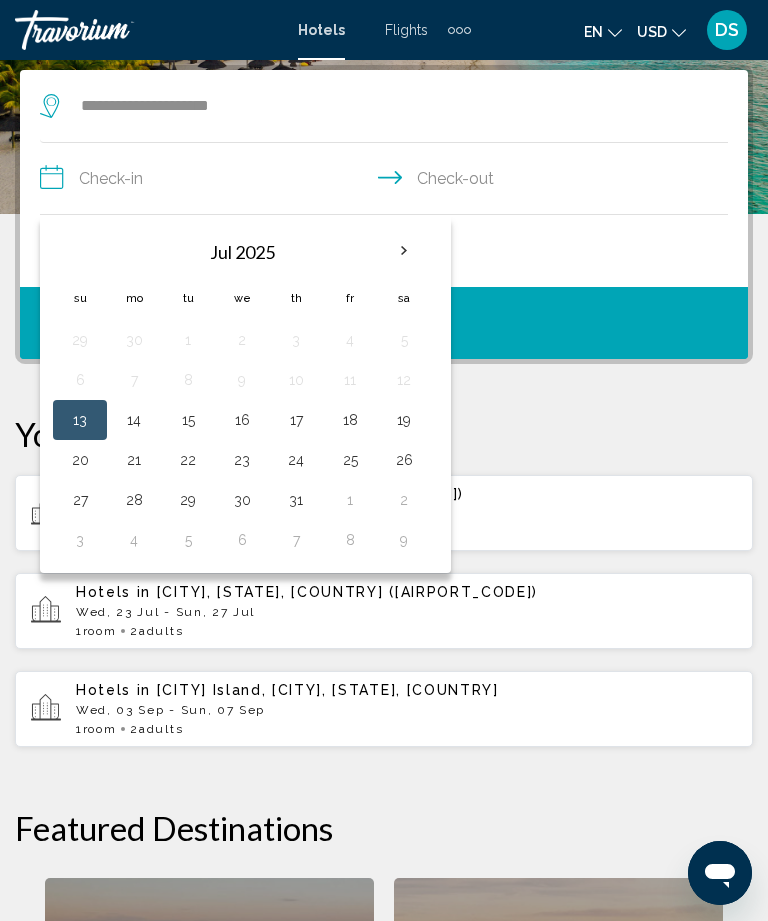 click at bounding box center (404, 251) 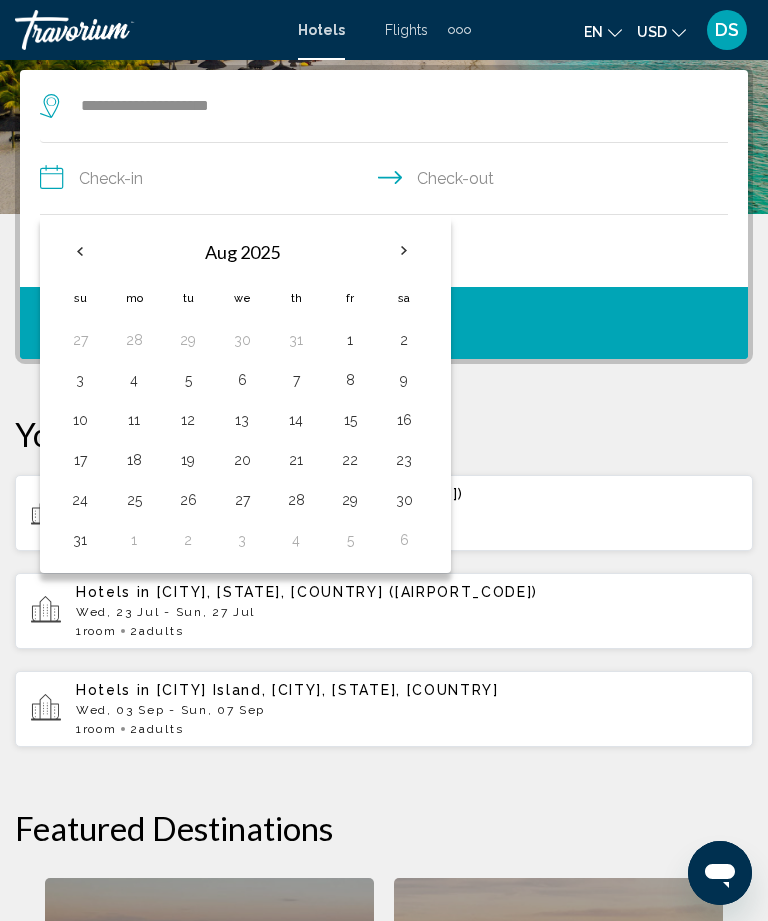 click at bounding box center (404, 251) 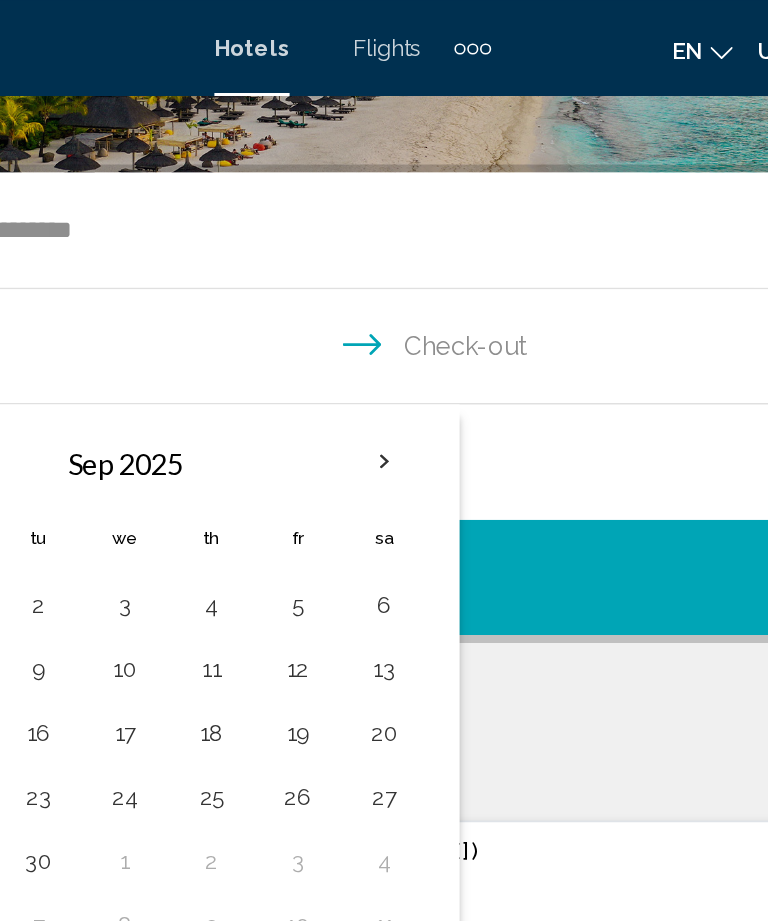 scroll, scrollTop: 0, scrollLeft: 0, axis: both 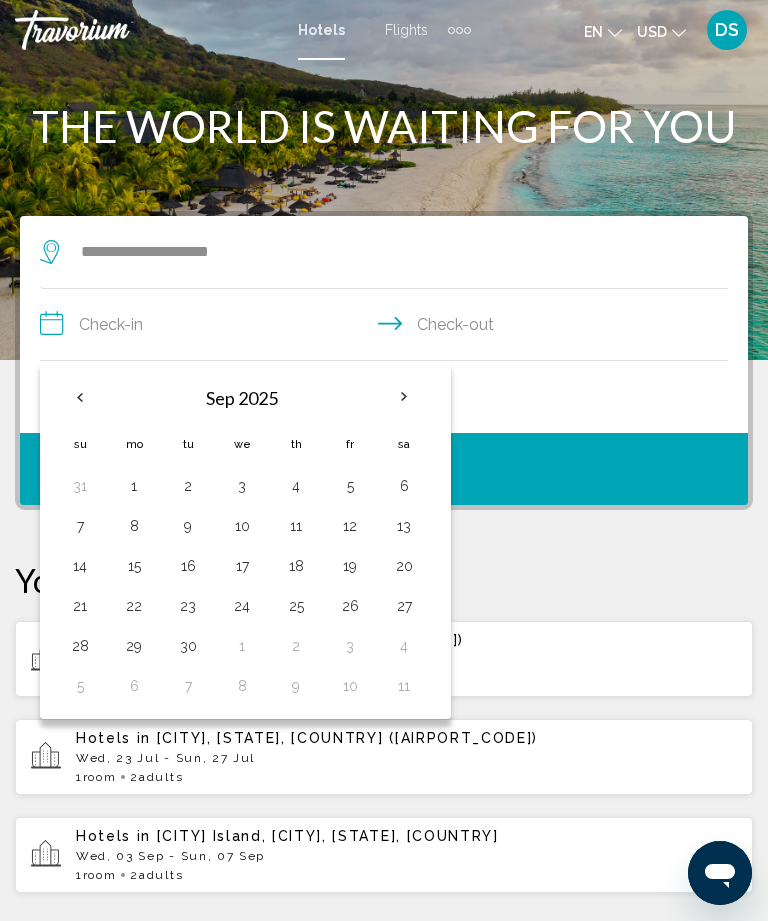 click at bounding box center (404, 397) 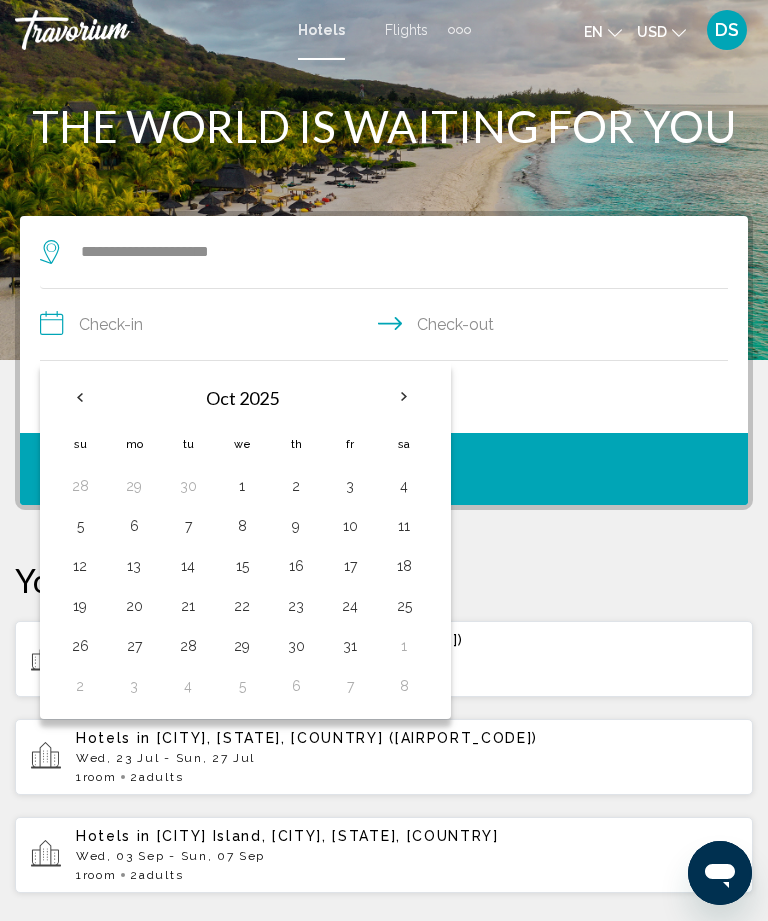 click at bounding box center (404, 397) 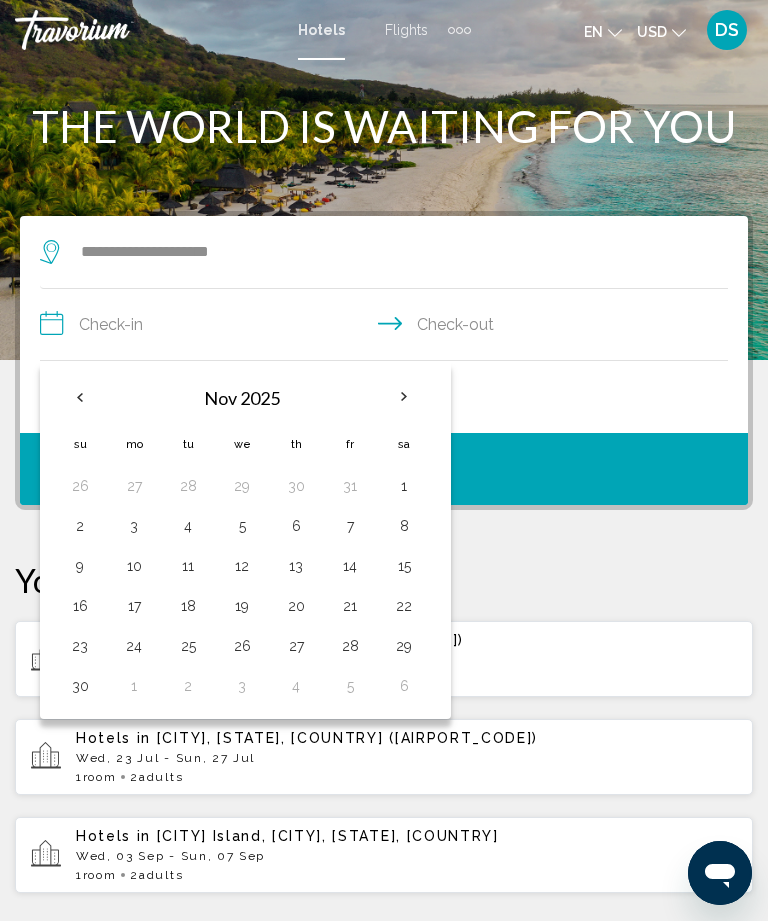 click on "13" at bounding box center [296, 566] 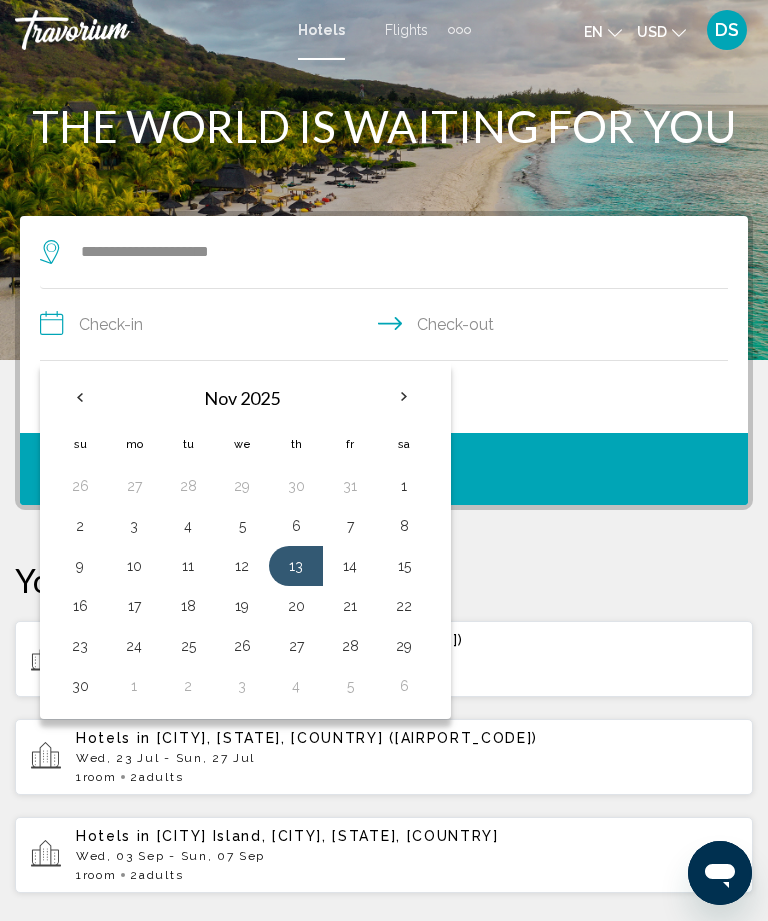 click on "16" at bounding box center [80, 606] 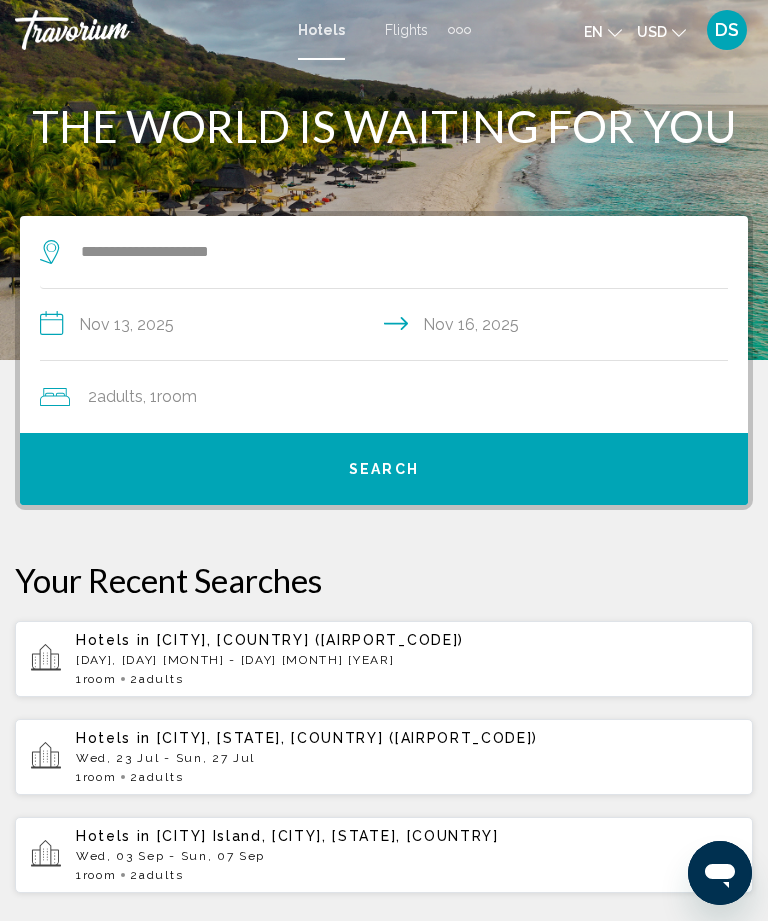 click on "Search" at bounding box center [384, 469] 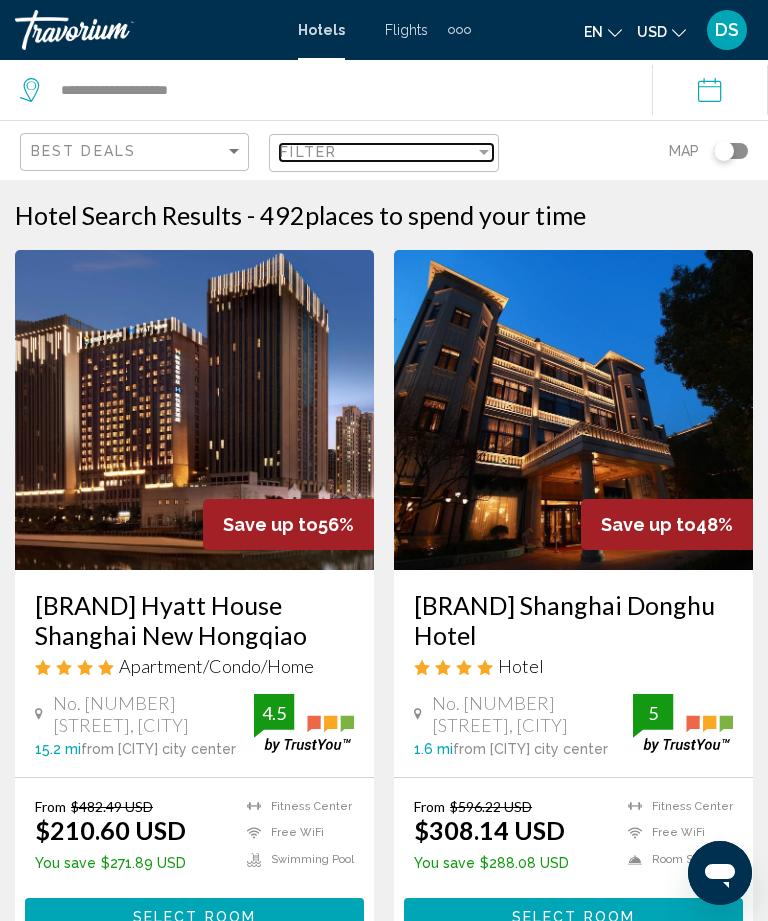 click on "Filter" at bounding box center [377, 152] 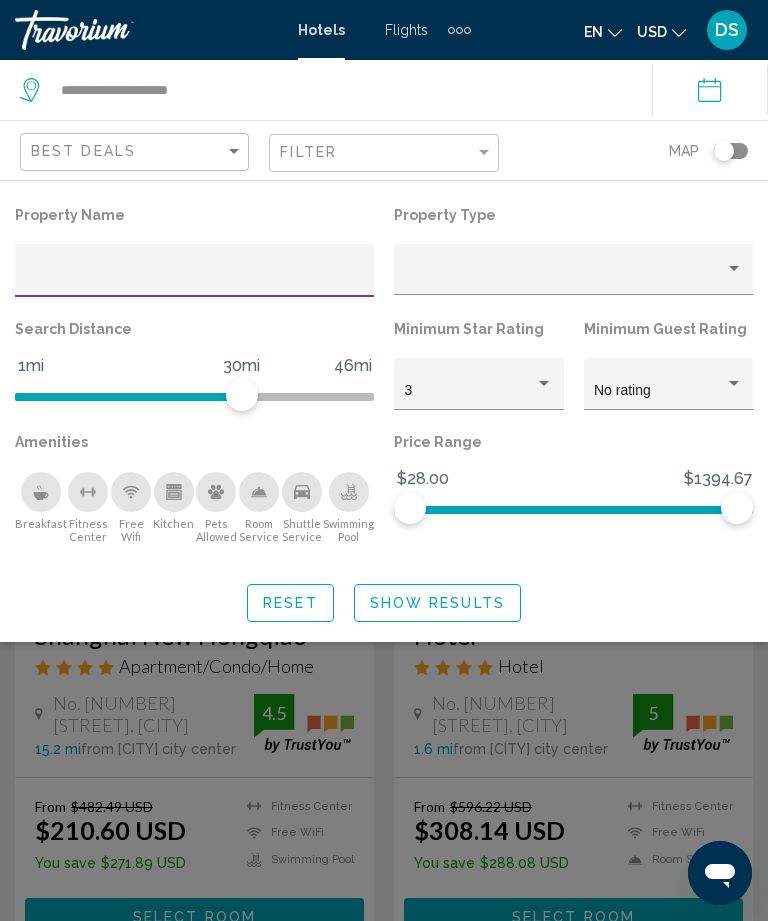 click at bounding box center (195, 277) 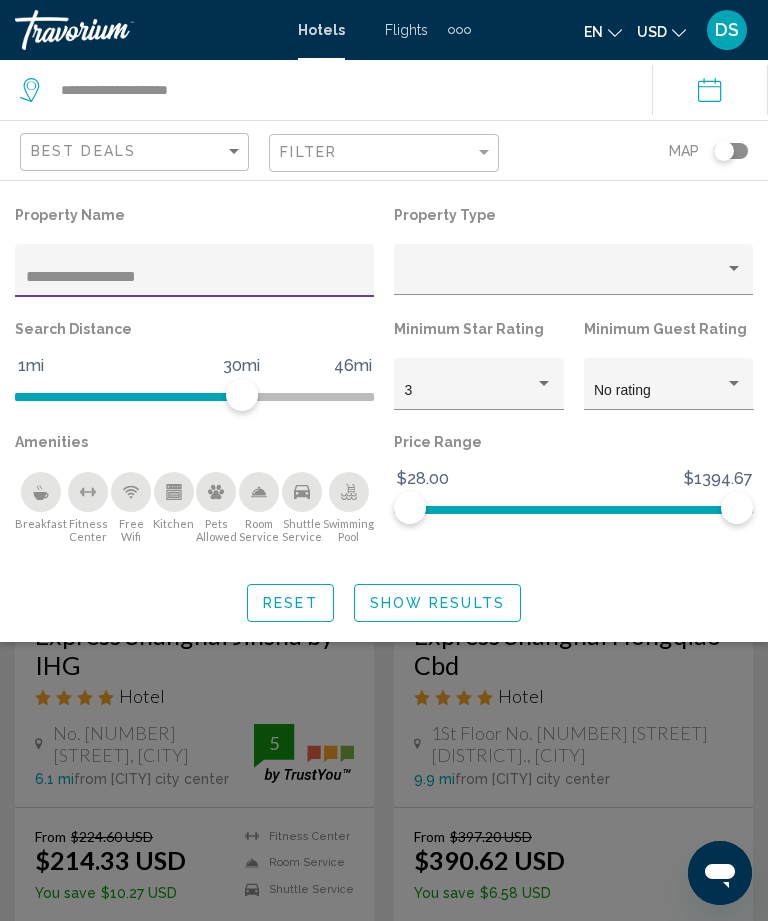 type on "**********" 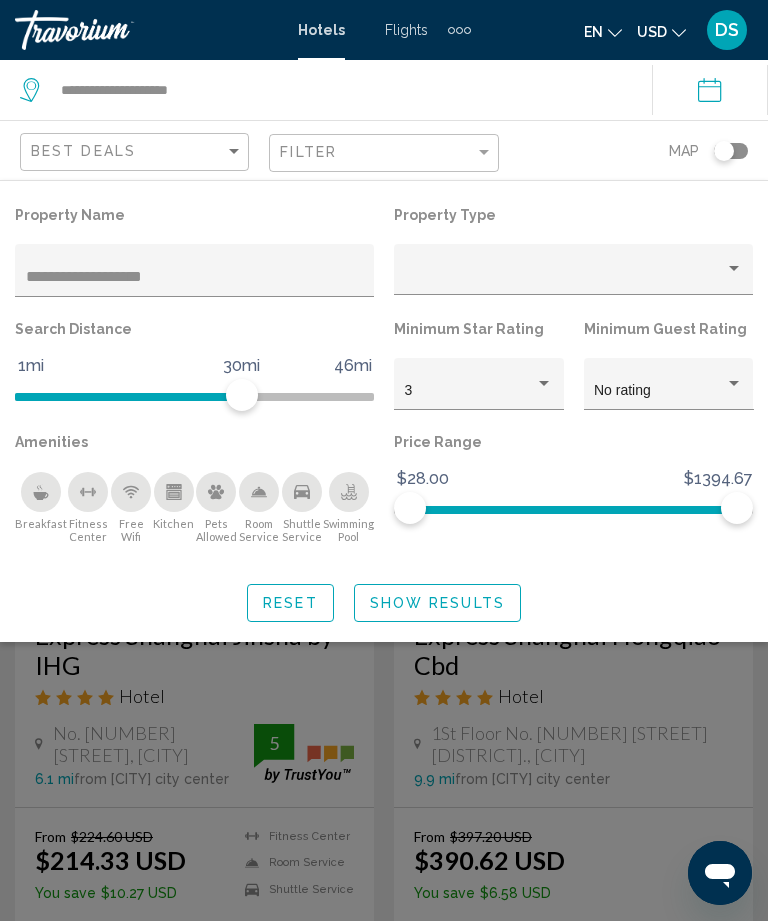 click on "Show Results" 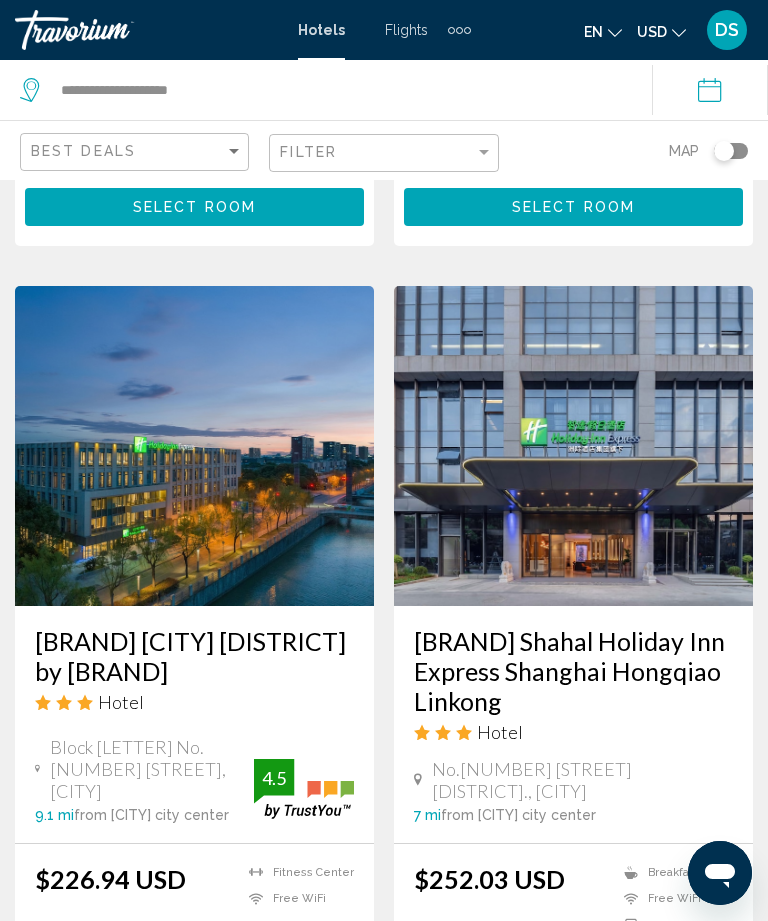 scroll, scrollTop: 1511, scrollLeft: 0, axis: vertical 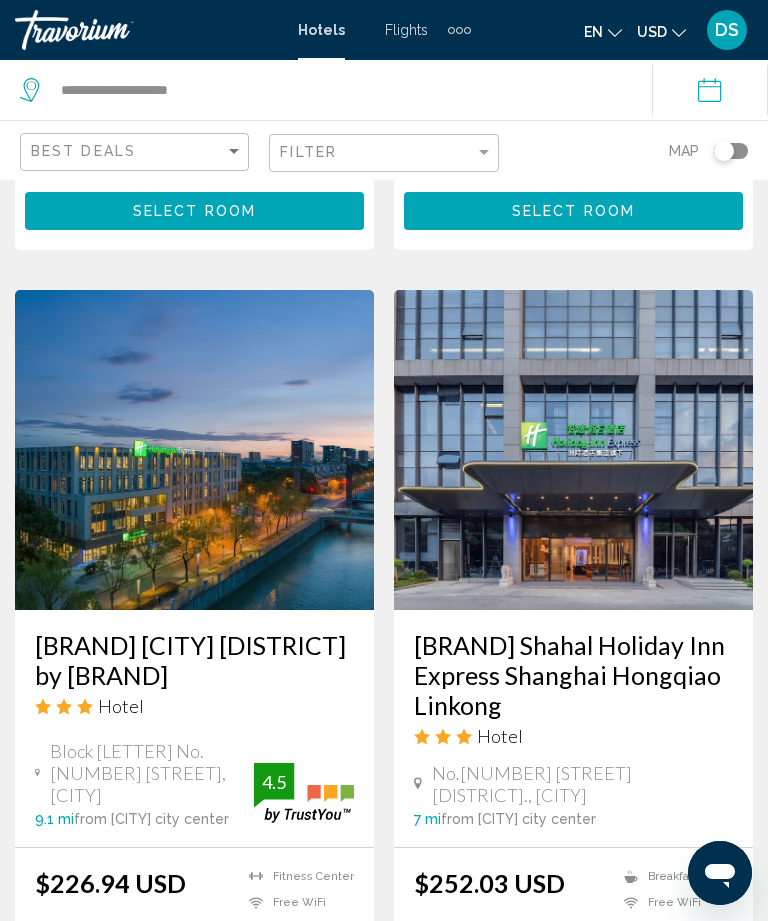 click at bounding box center [194, 450] 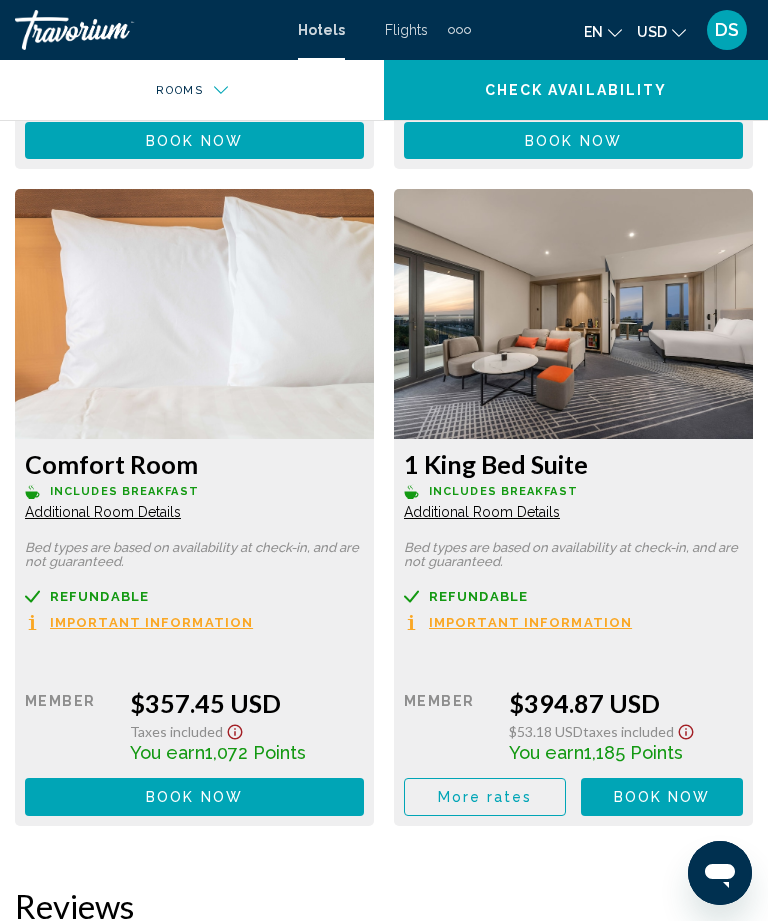 scroll, scrollTop: 6491, scrollLeft: 0, axis: vertical 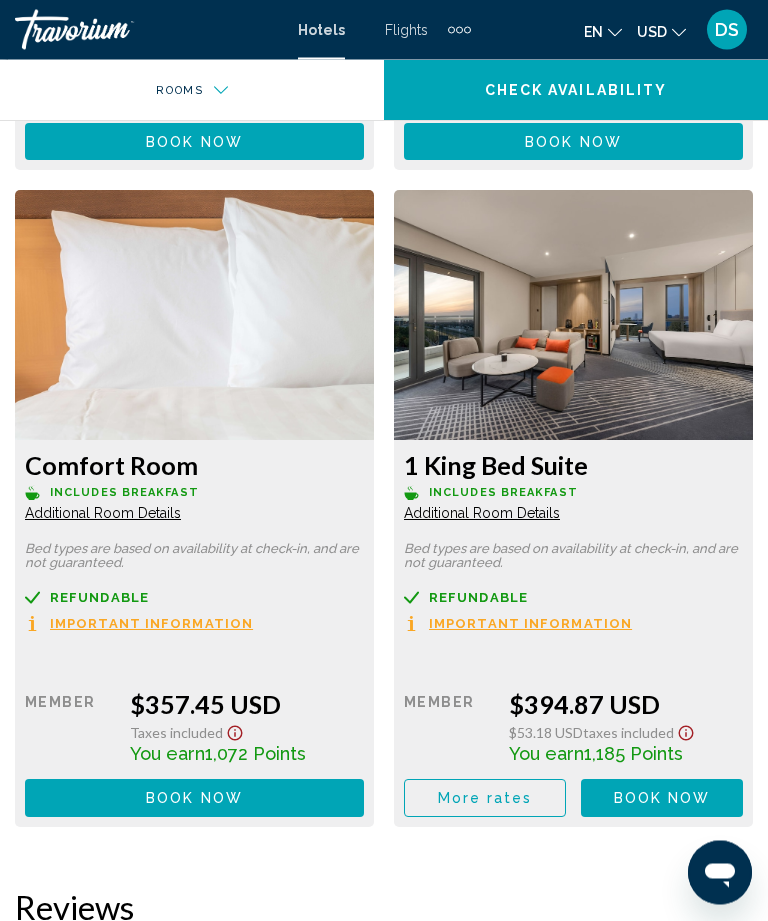 click on "Additional Room Details" at bounding box center [103, -3600] 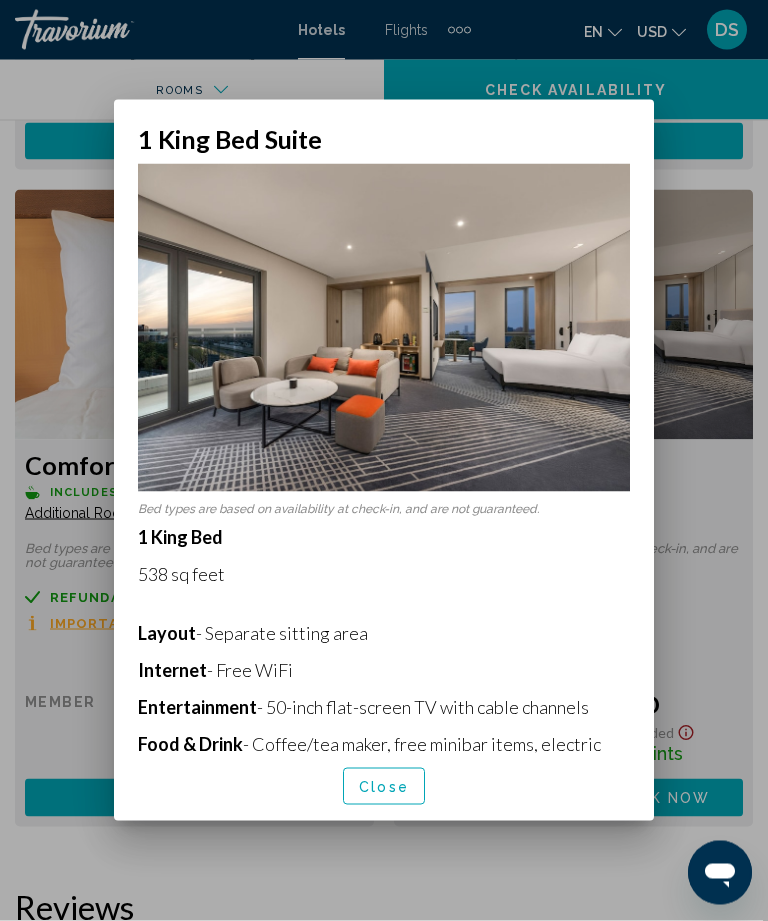 scroll, scrollTop: 0, scrollLeft: 0, axis: both 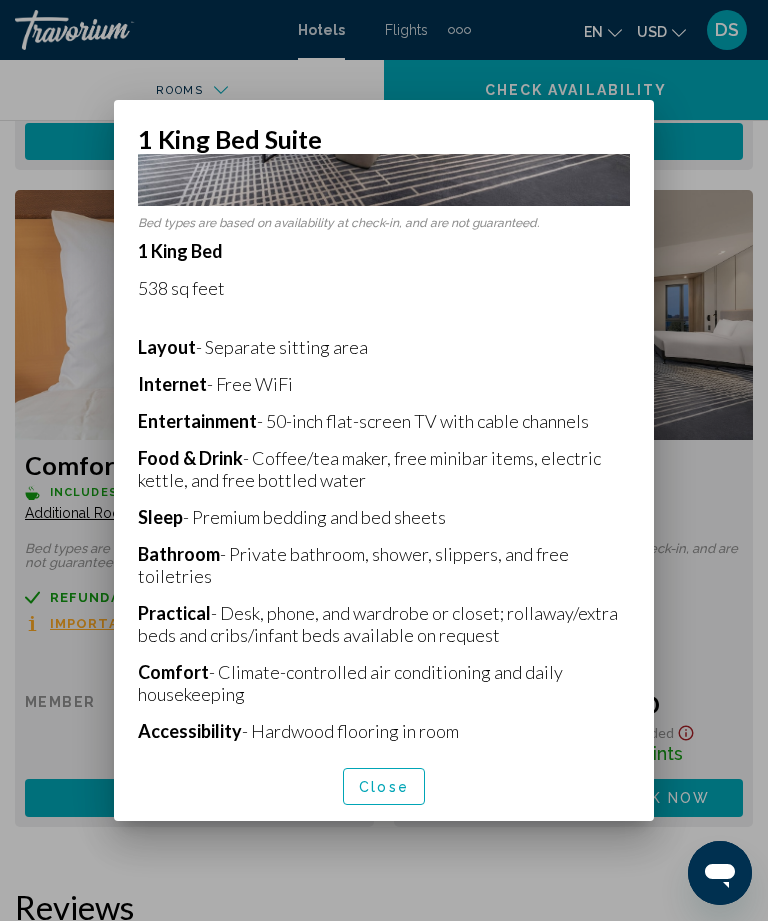 click on "Close" at bounding box center [384, 787] 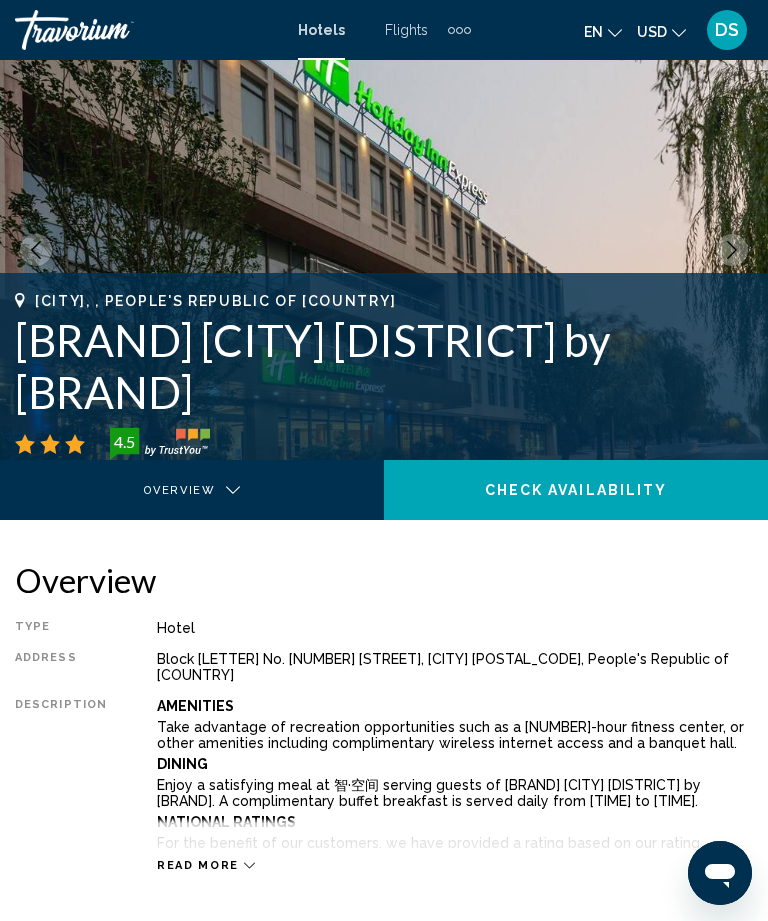 scroll, scrollTop: 0, scrollLeft: 0, axis: both 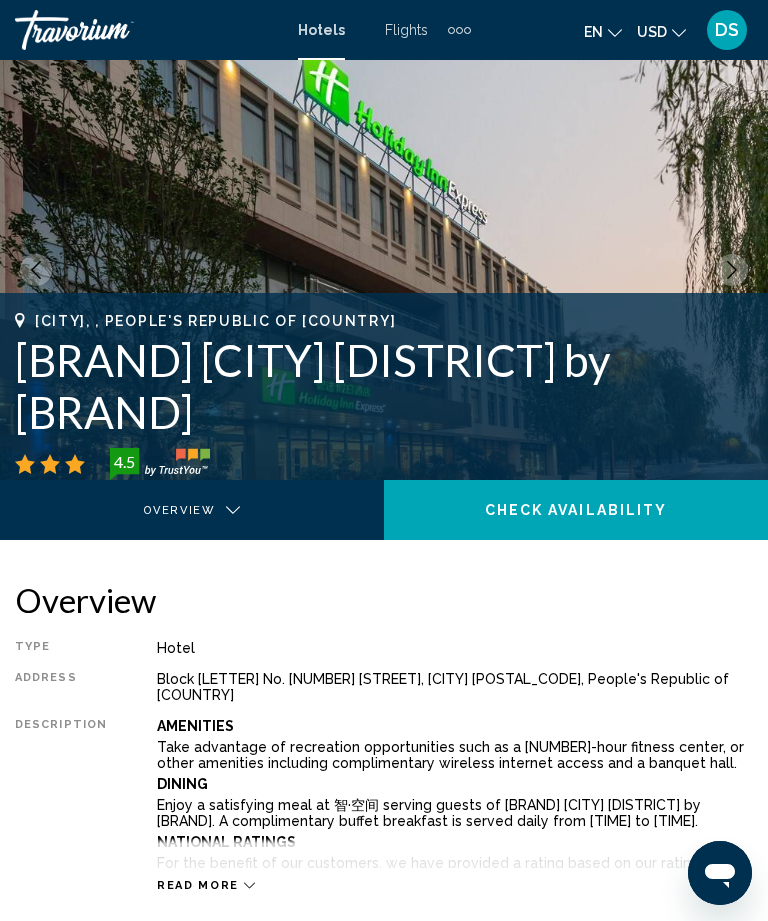 click on "Flights" at bounding box center [406, 30] 